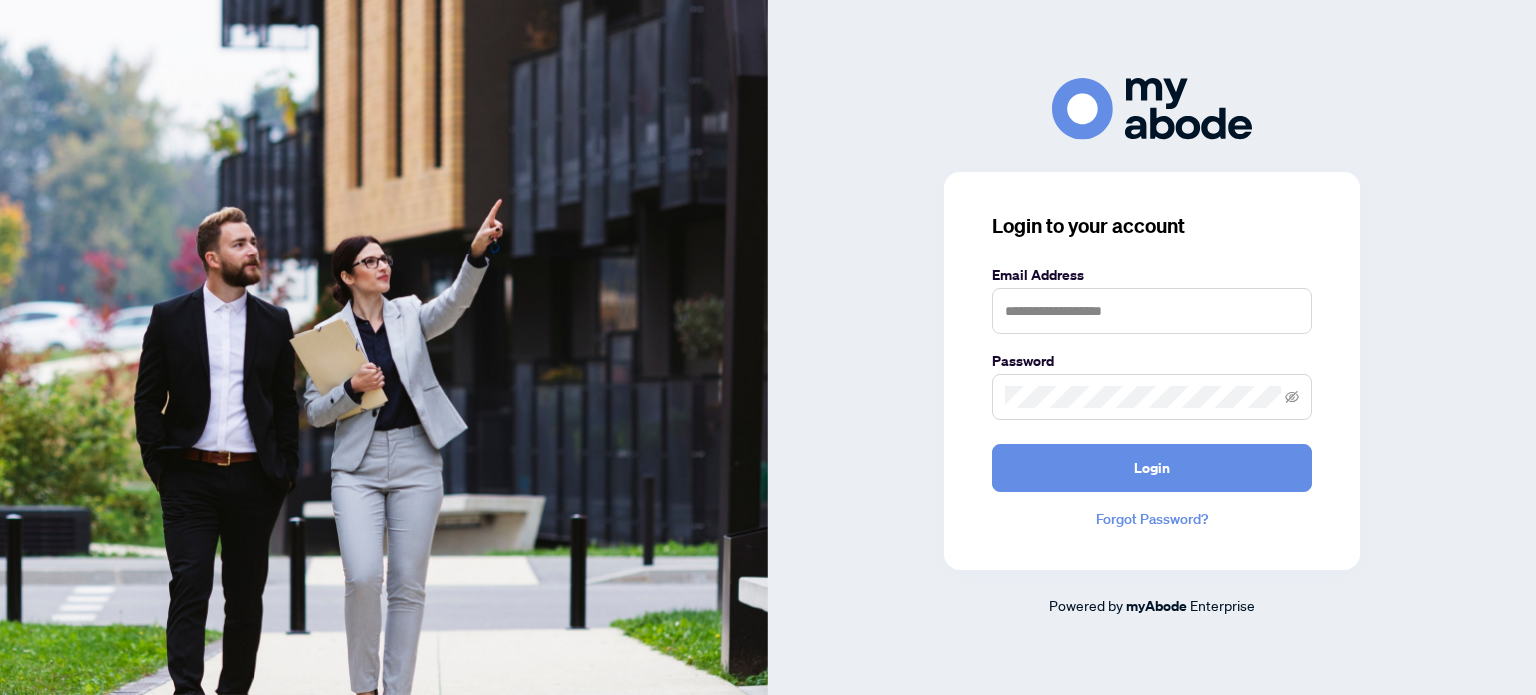scroll, scrollTop: 0, scrollLeft: 0, axis: both 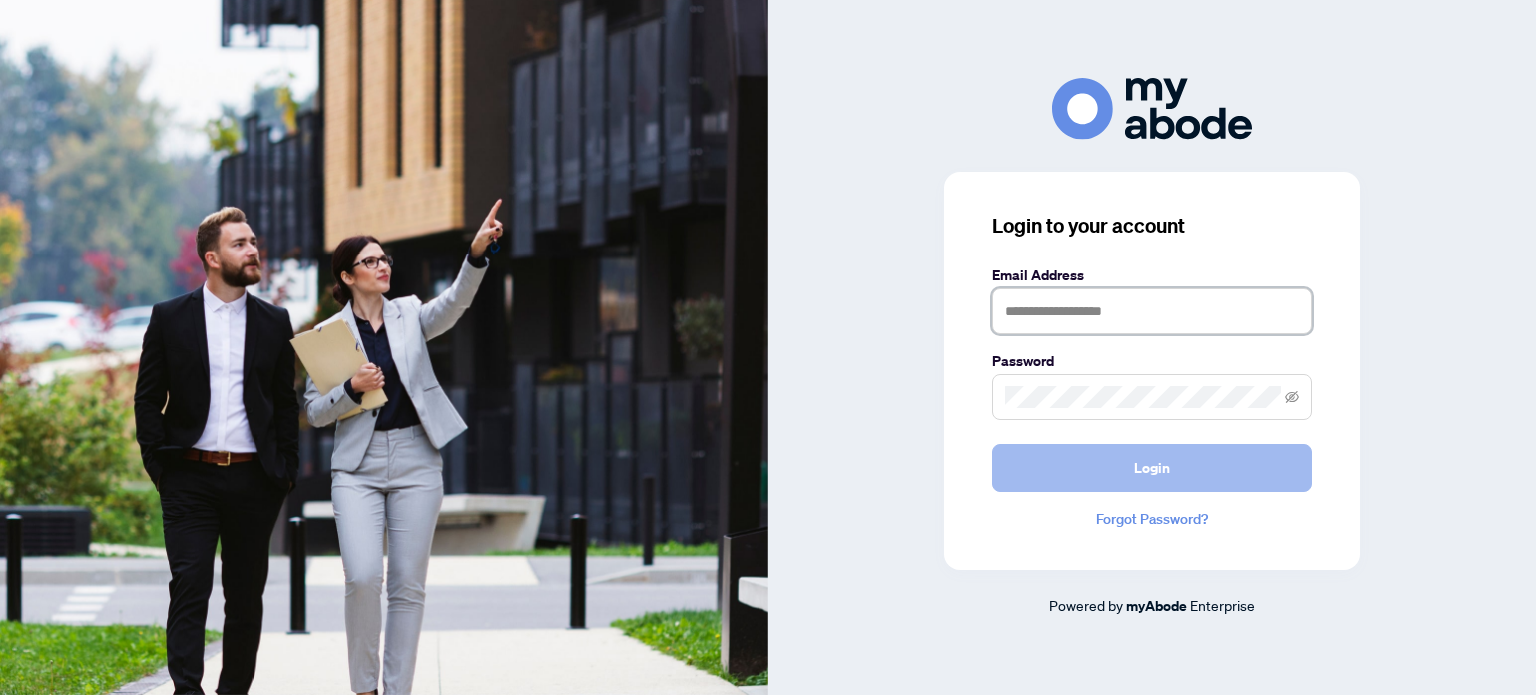 type on "**********" 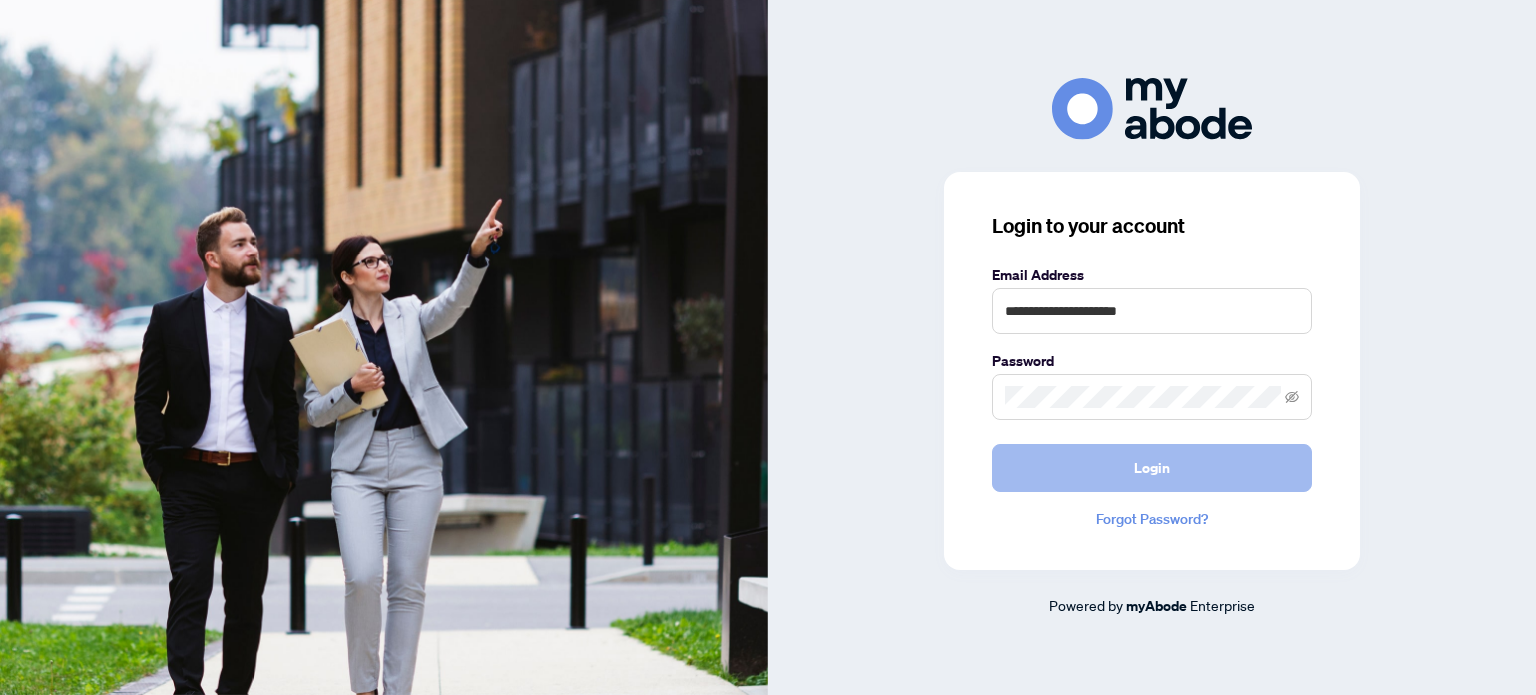click on "Login" at bounding box center [1152, 468] 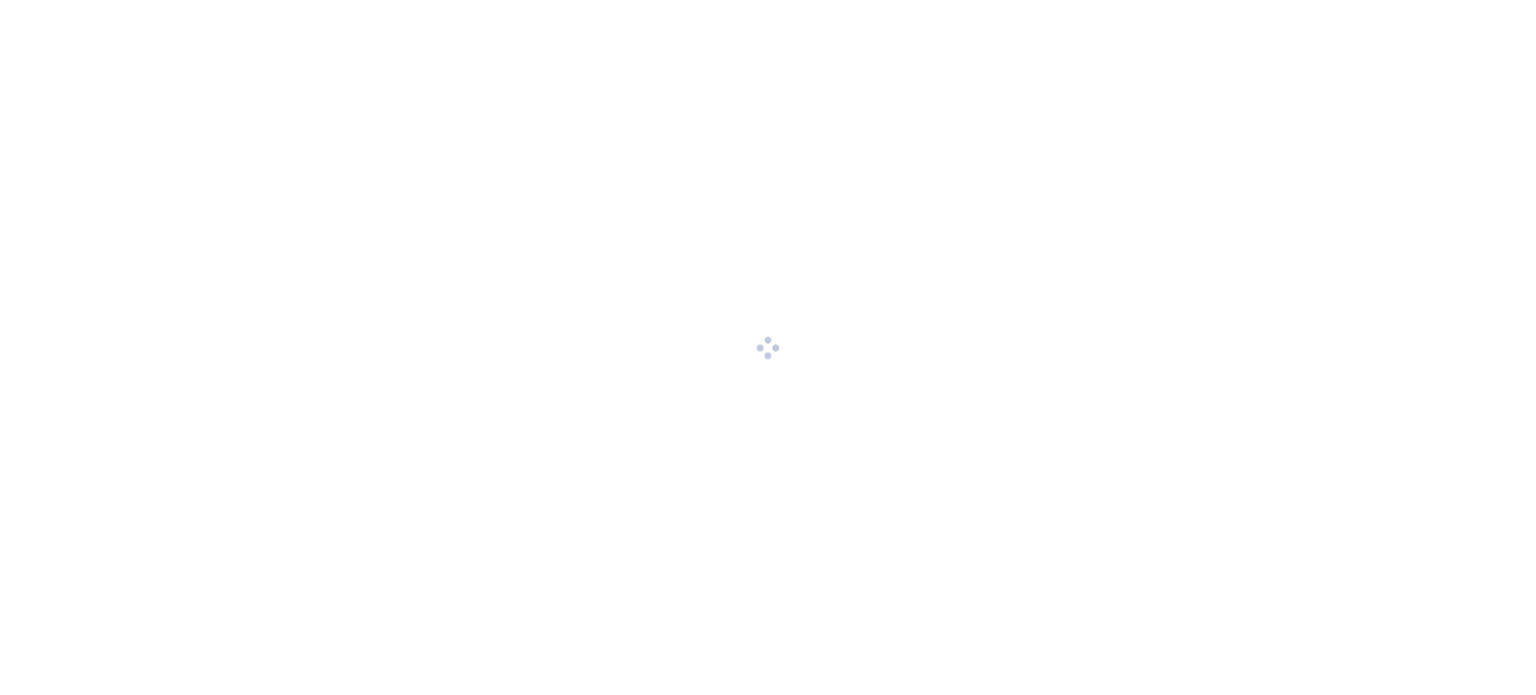 scroll, scrollTop: 0, scrollLeft: 0, axis: both 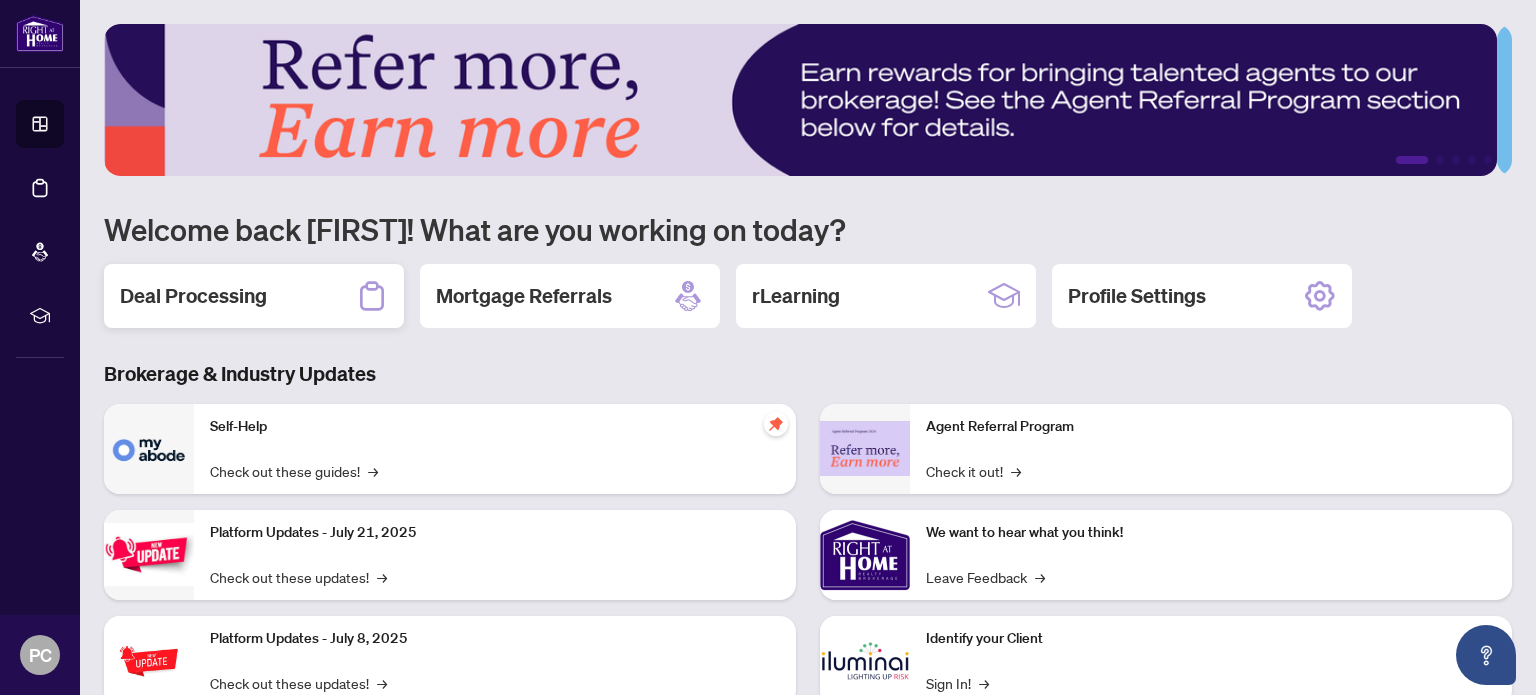 click on "Deal Processing" at bounding box center [193, 296] 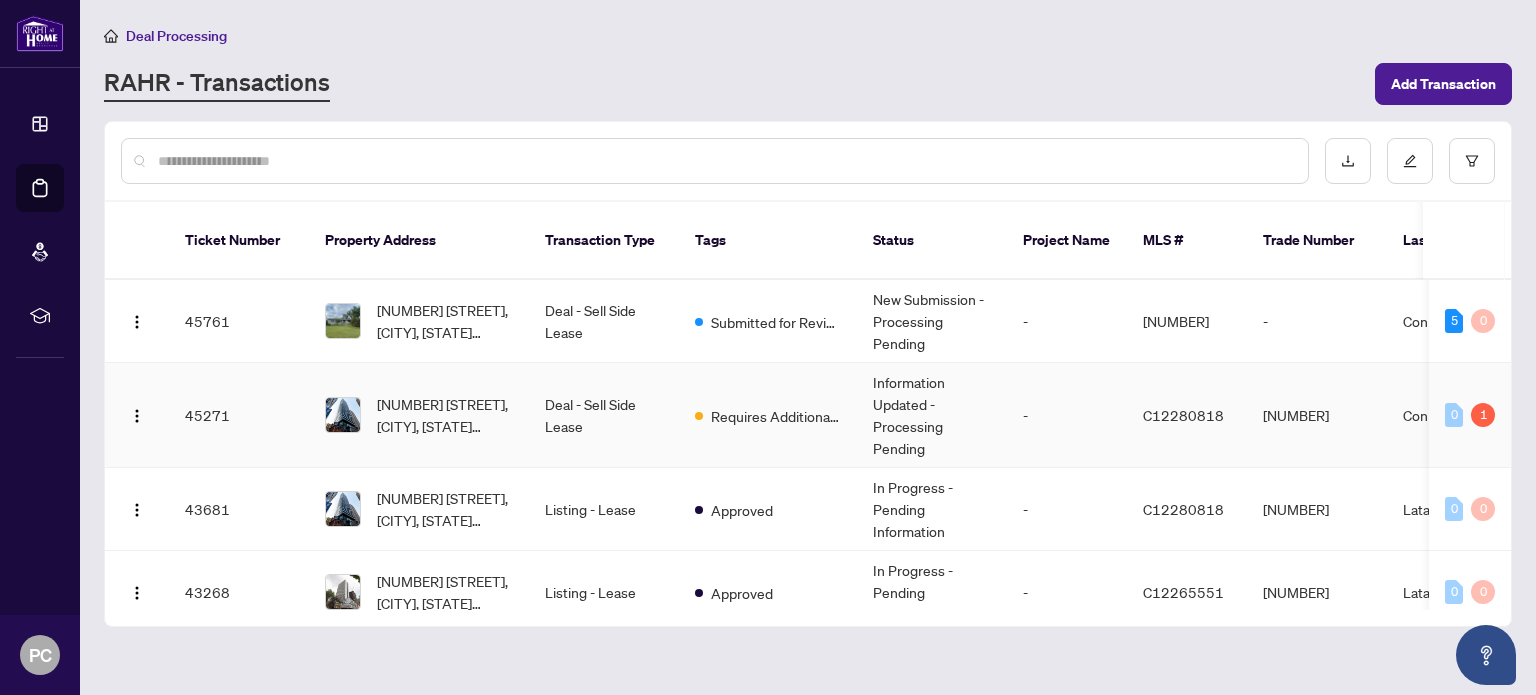 click on "[NUMBER]" at bounding box center (1317, 415) 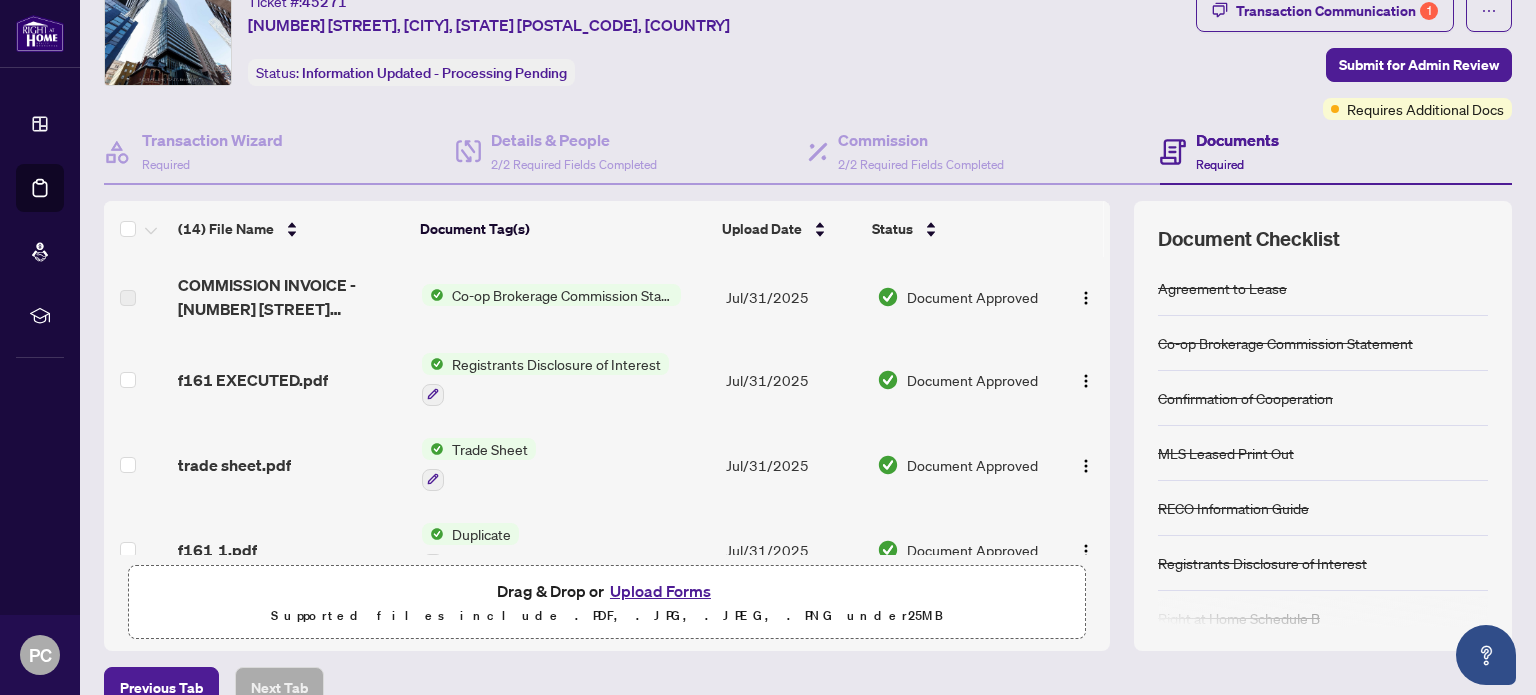 scroll, scrollTop: 0, scrollLeft: 0, axis: both 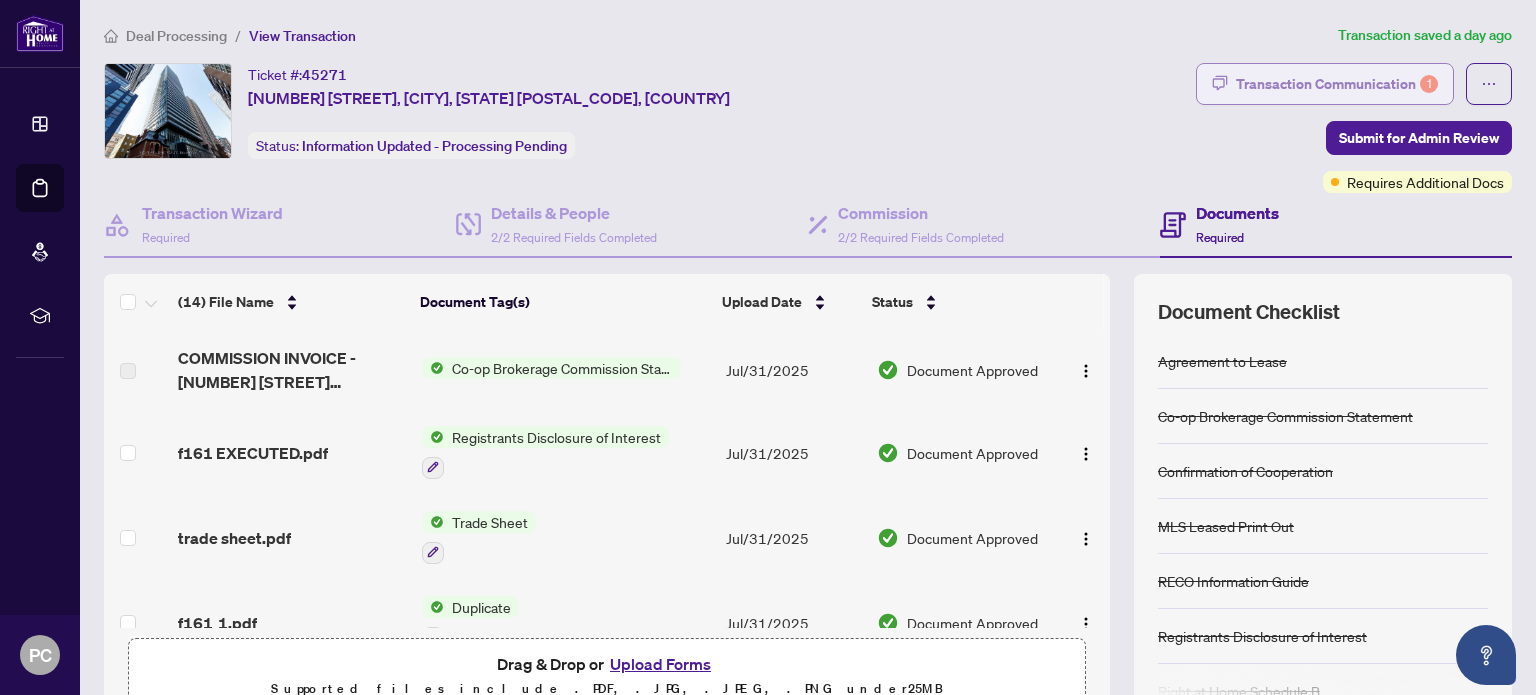 click on "Transaction Communication 1" at bounding box center [1337, 84] 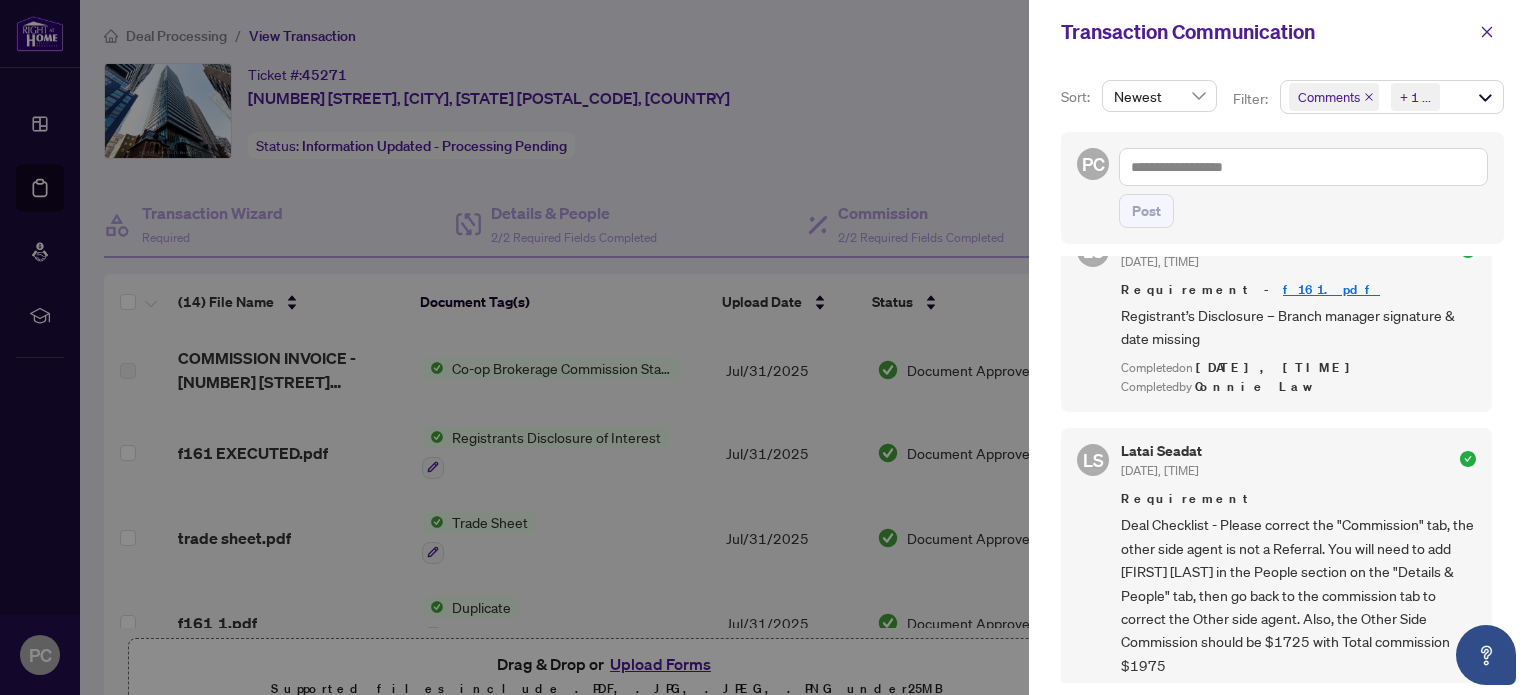 scroll, scrollTop: 400, scrollLeft: 0, axis: vertical 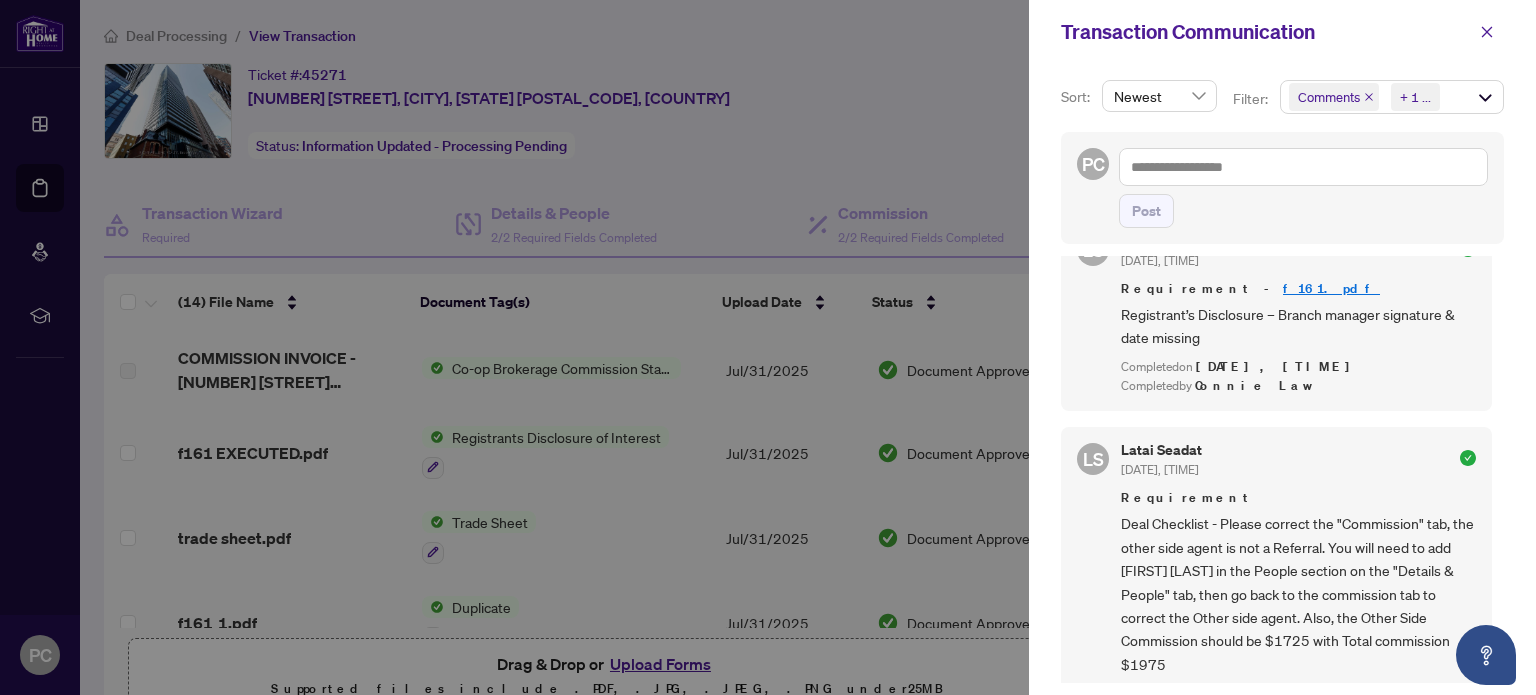 click at bounding box center (768, 347) 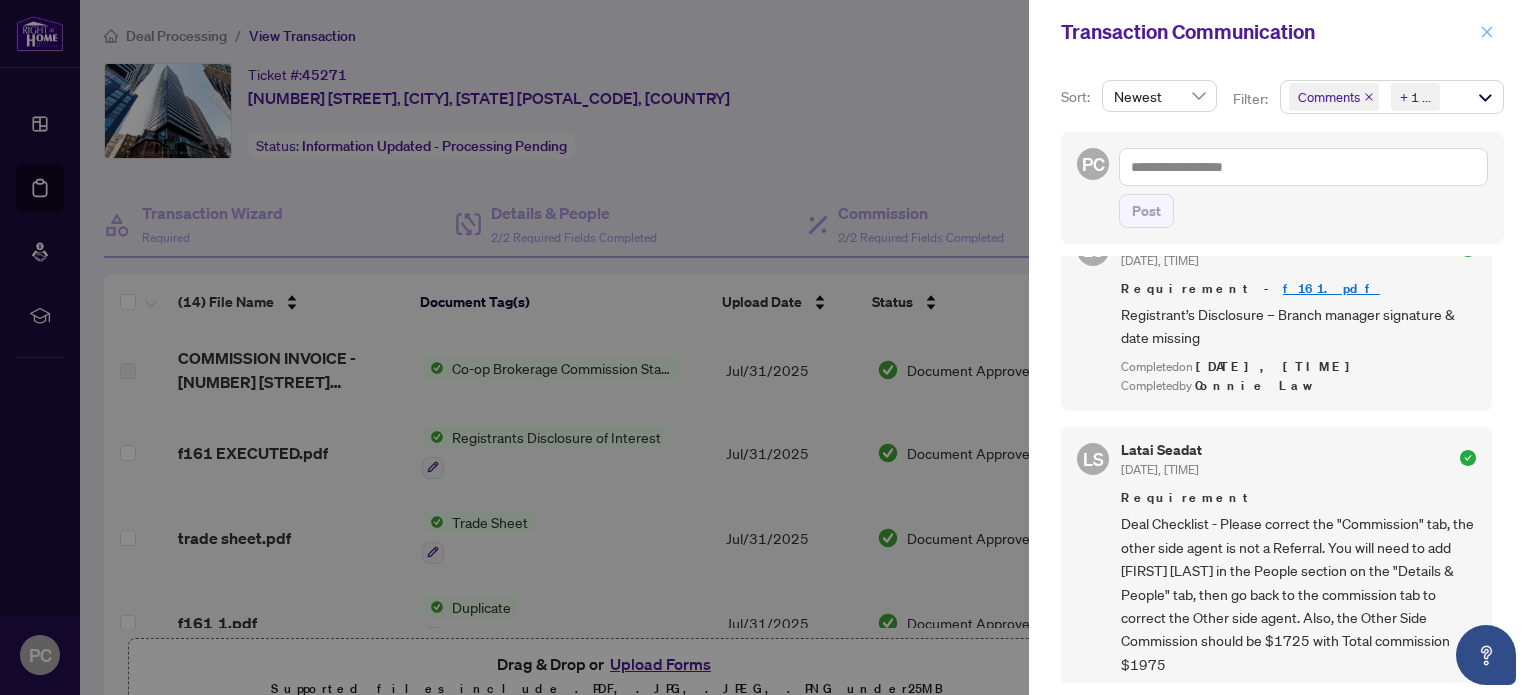 click 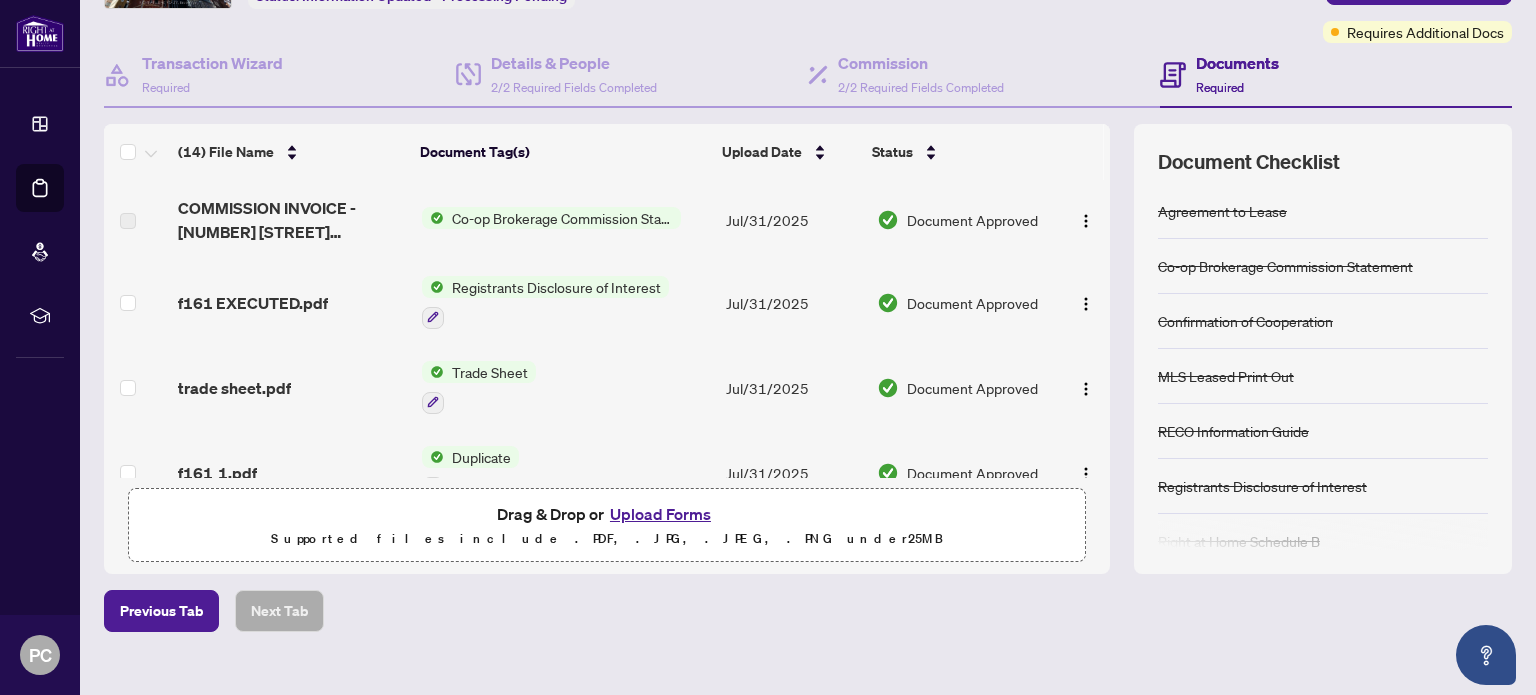 scroll, scrollTop: 177, scrollLeft: 0, axis: vertical 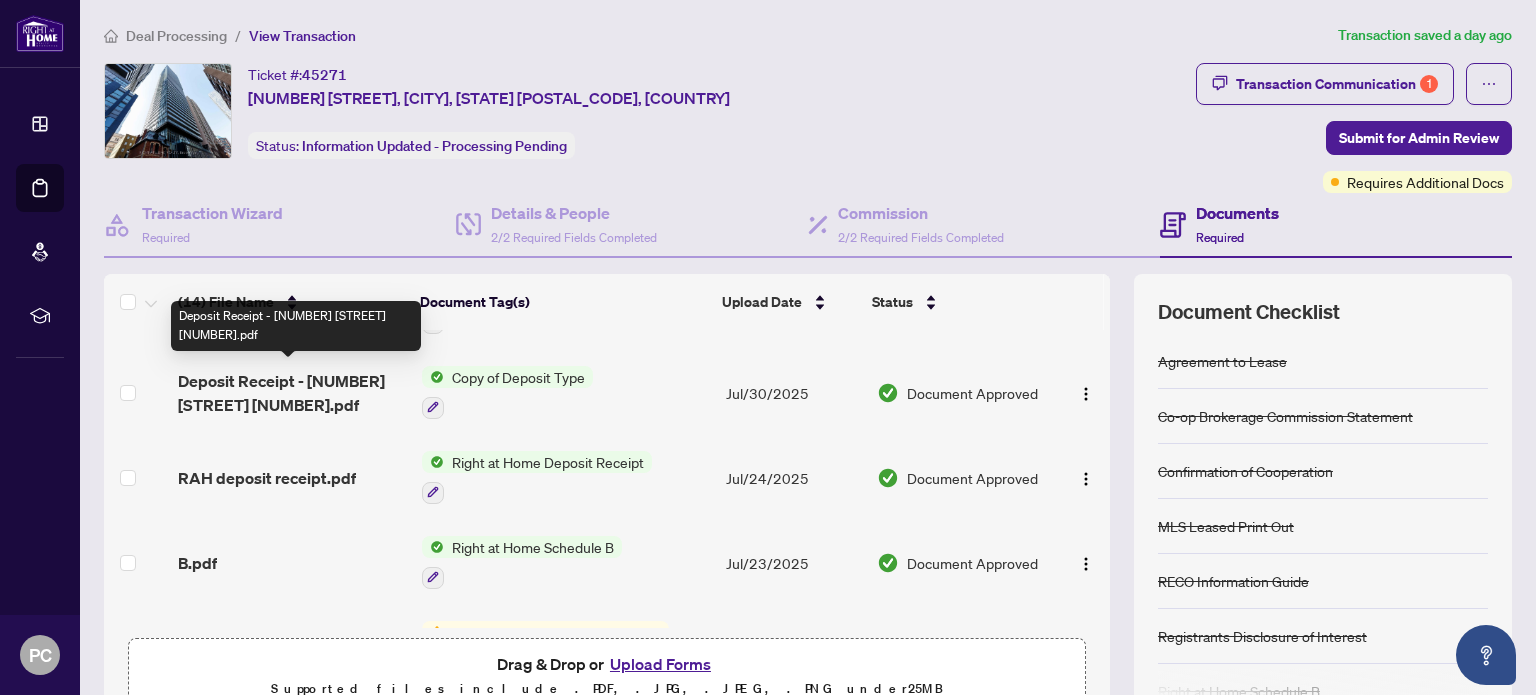 click on "Deposit Receipt - [NUMBER] [STREET] [NUMBER].pdf" at bounding box center [291, 393] 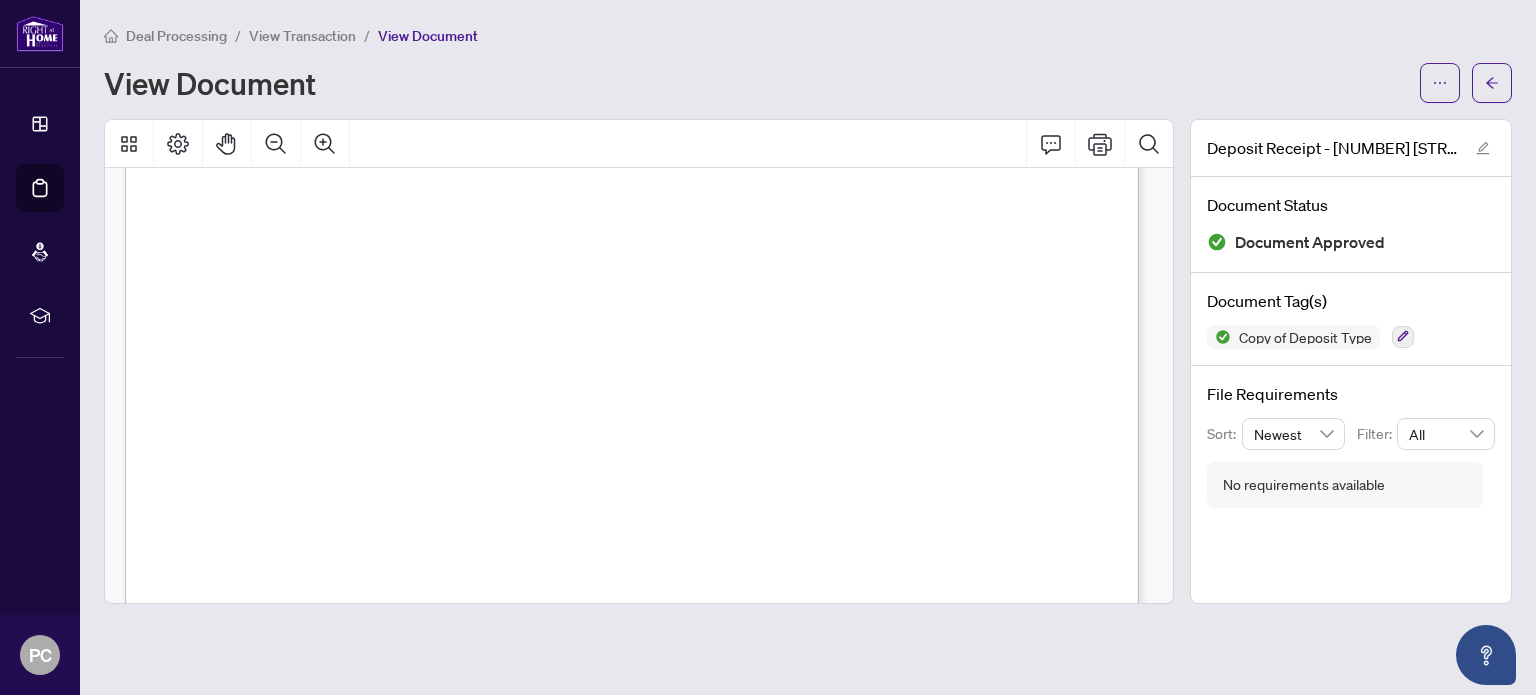 scroll, scrollTop: 0, scrollLeft: 0, axis: both 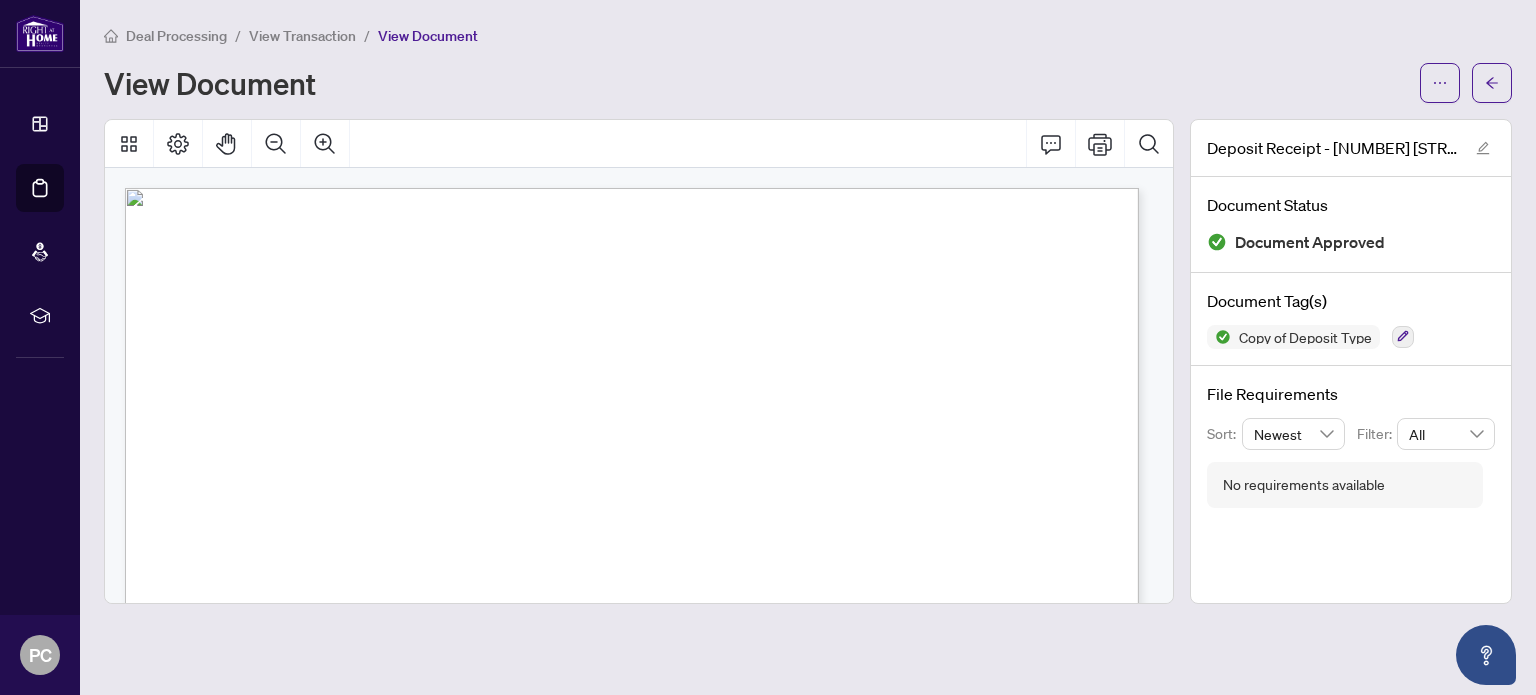 click on "Deal Processing / View Transaction / View Document View Document" at bounding box center (808, 63) 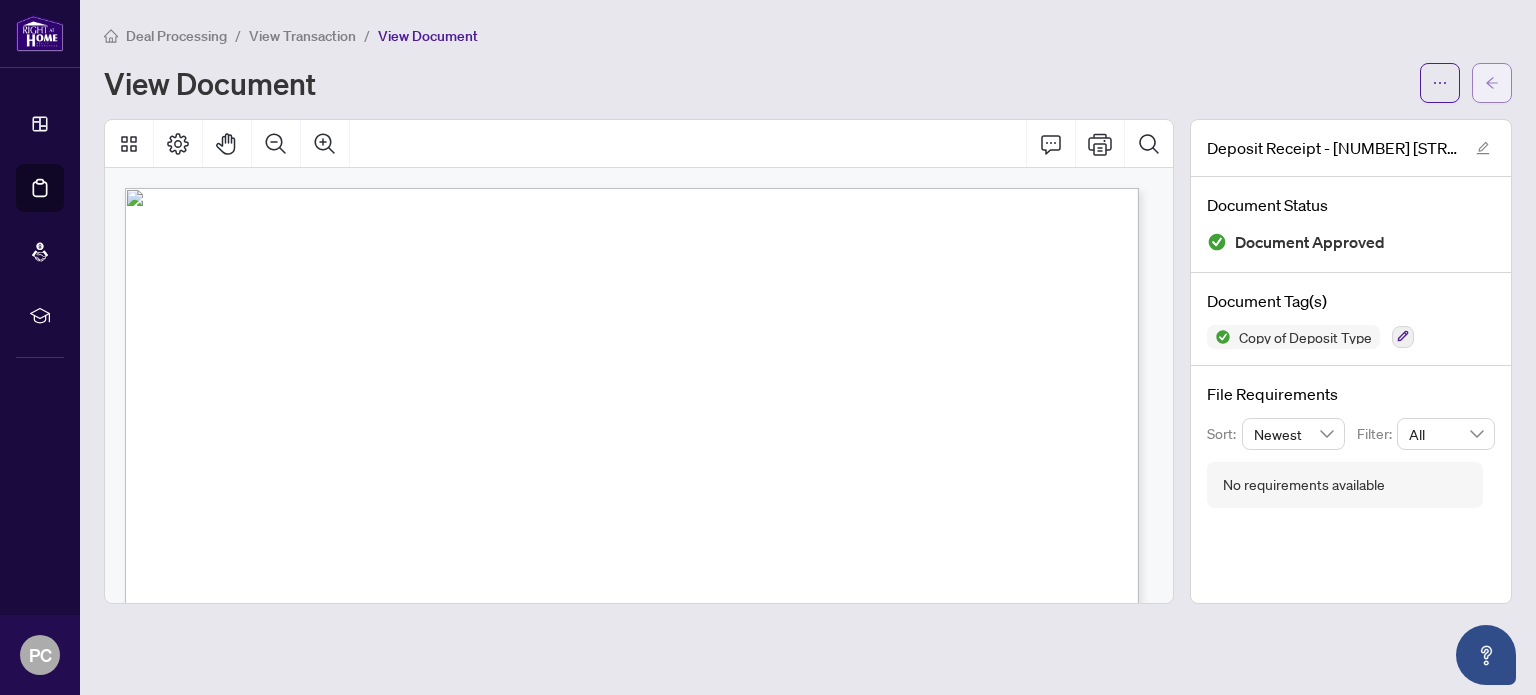 click 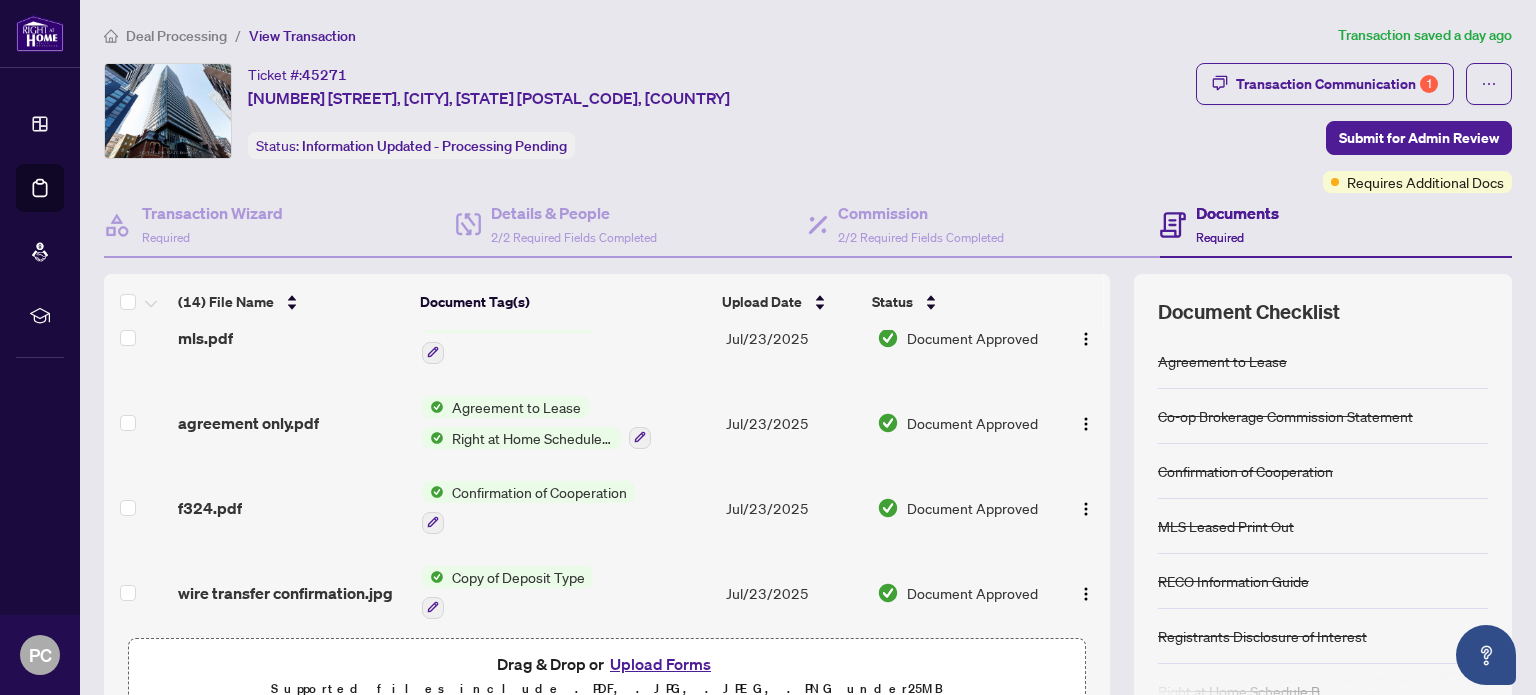scroll, scrollTop: 885, scrollLeft: 0, axis: vertical 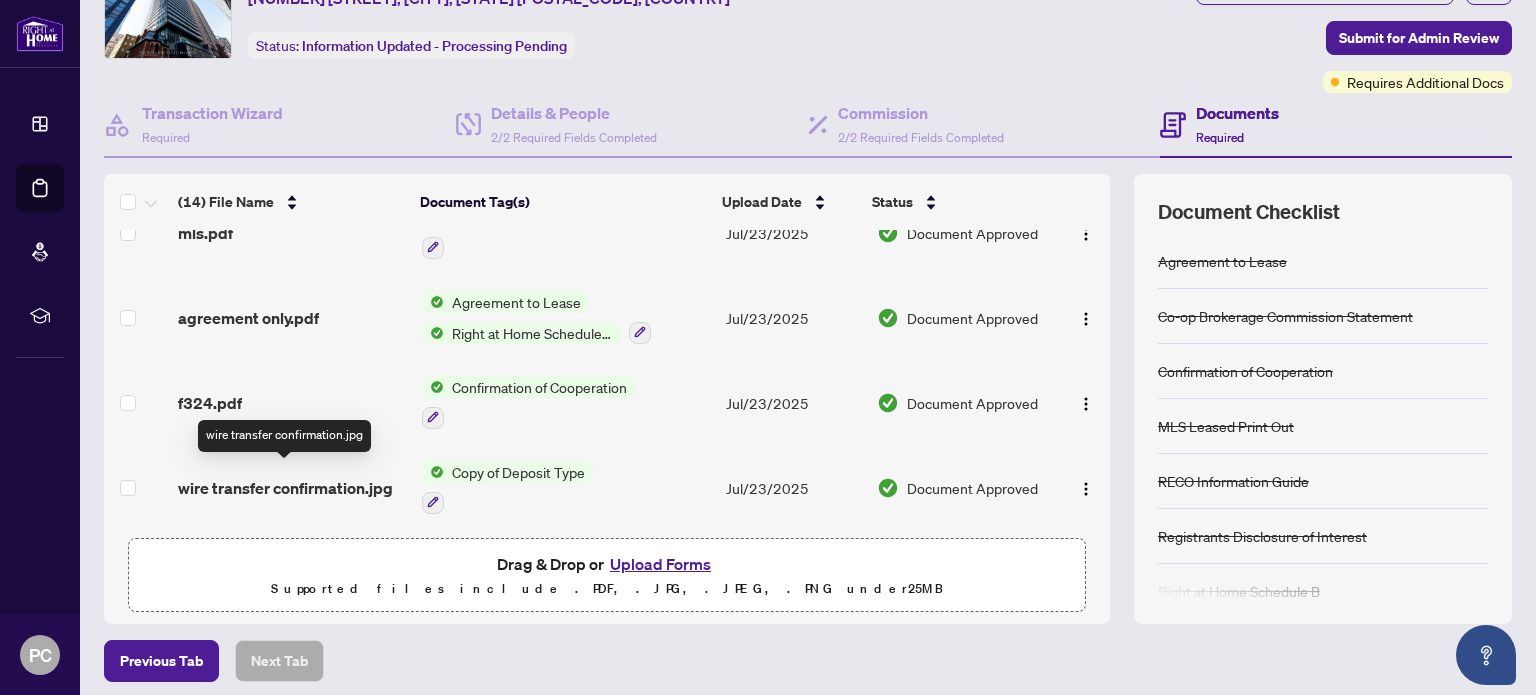 click on "wire transfer confirmation.jpg" at bounding box center (285, 488) 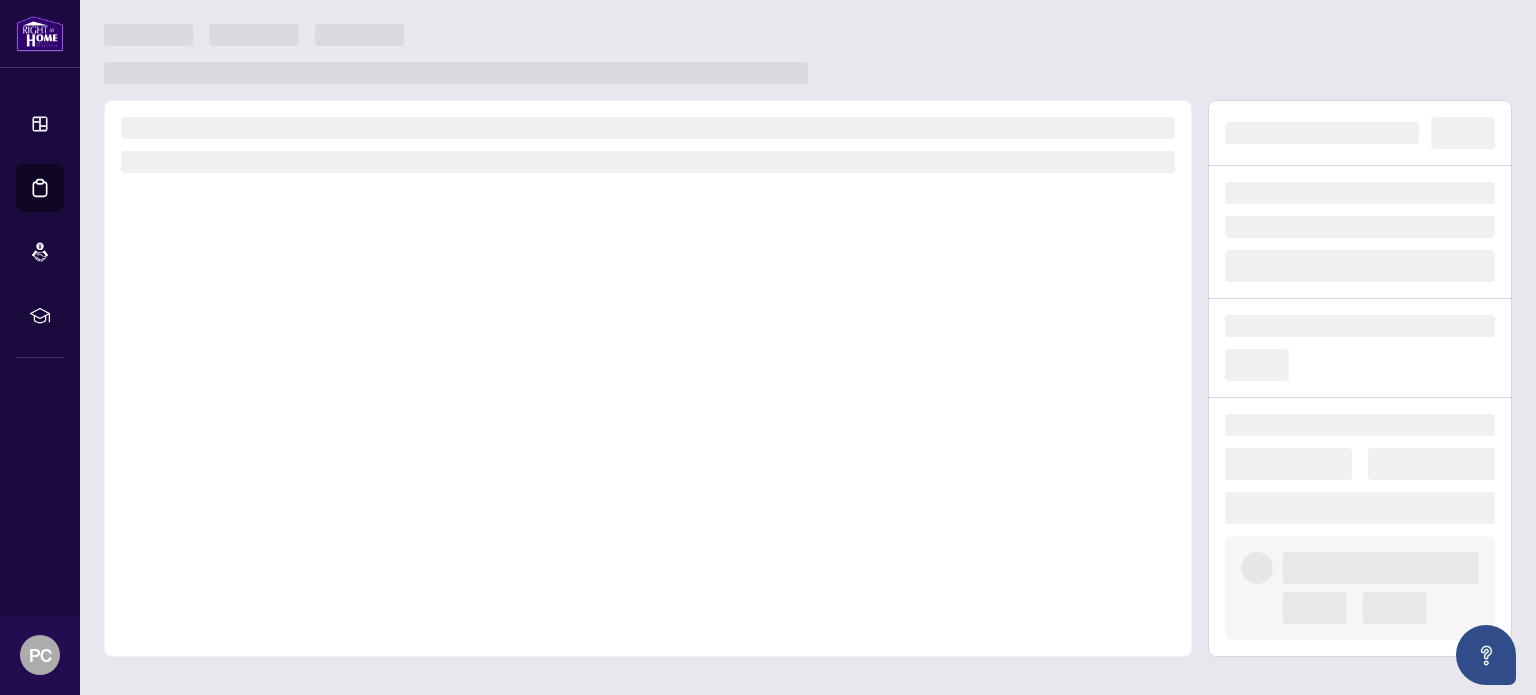 scroll, scrollTop: 0, scrollLeft: 0, axis: both 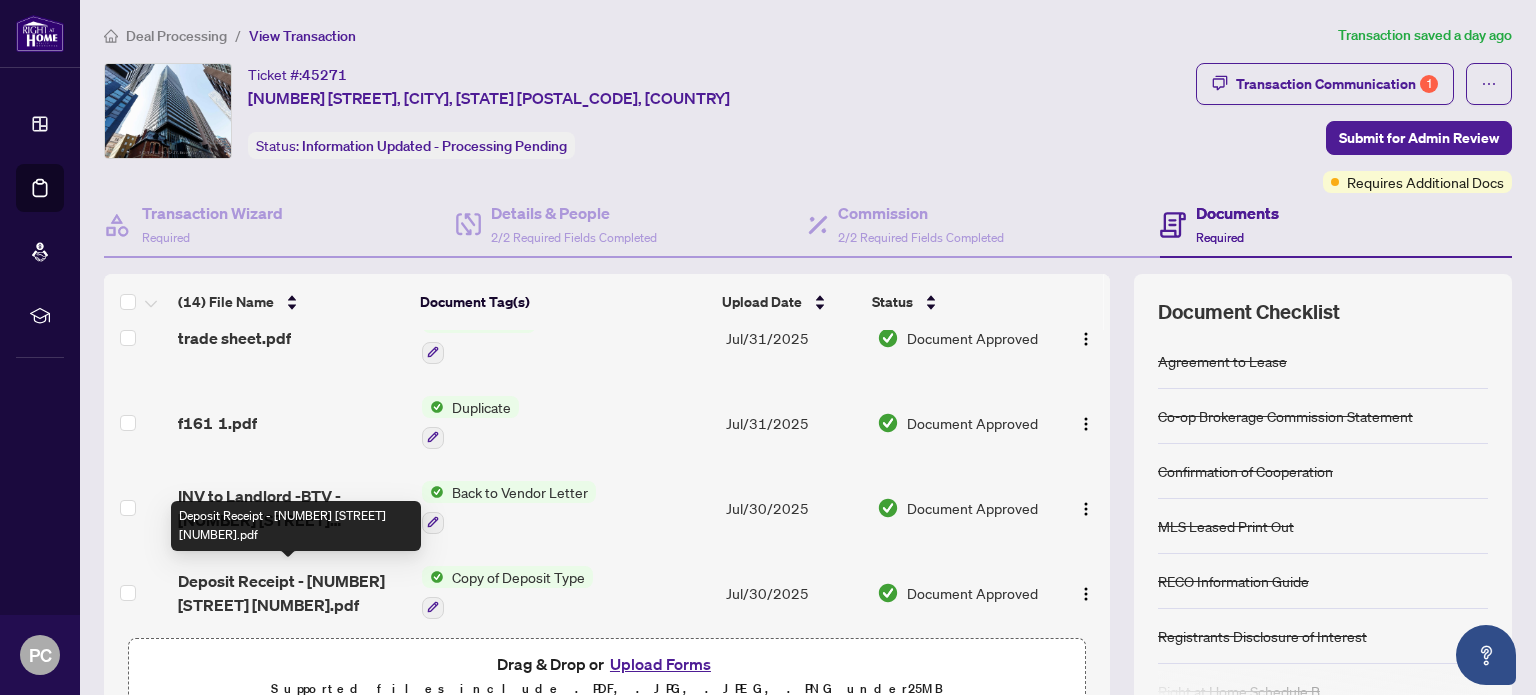 click on "Deposit Receipt - [NUMBER] [STREET] [NUMBER].pdf" at bounding box center [291, 593] 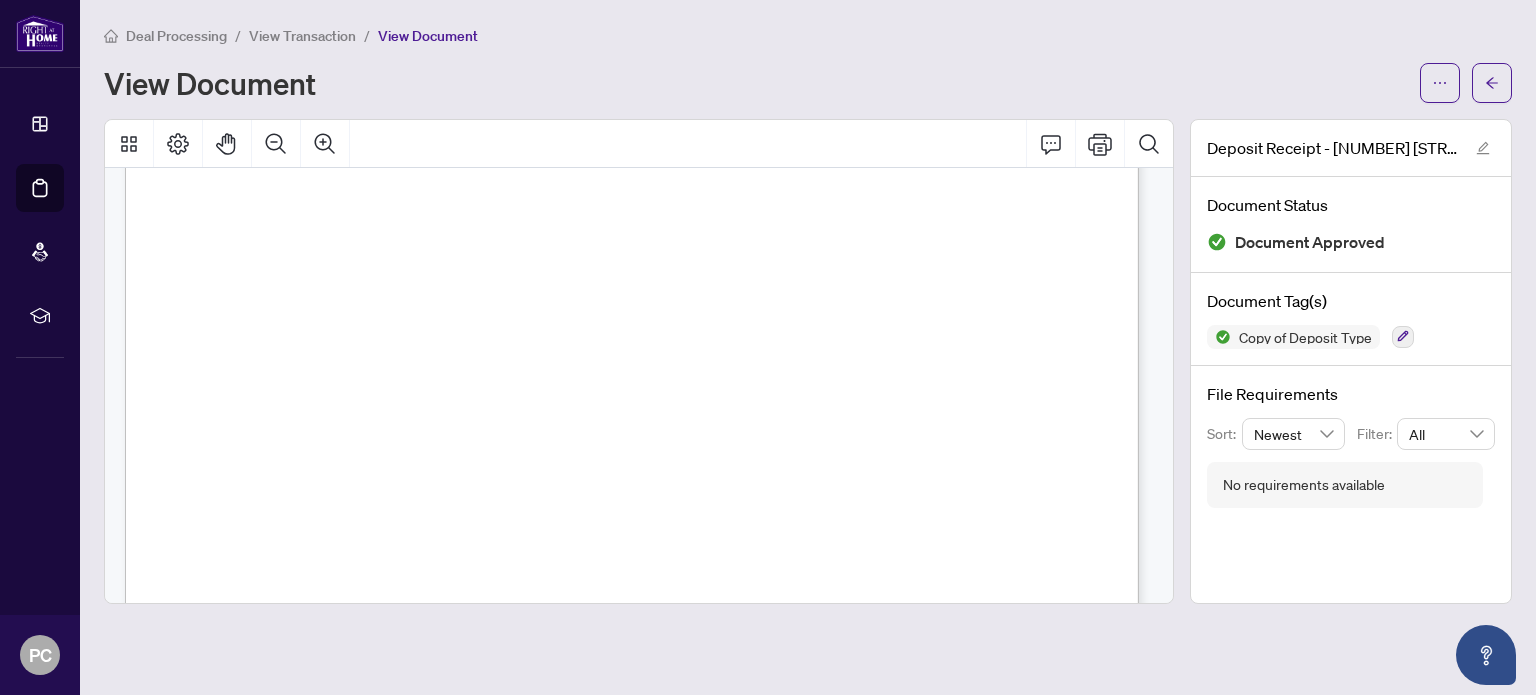 scroll, scrollTop: 0, scrollLeft: 0, axis: both 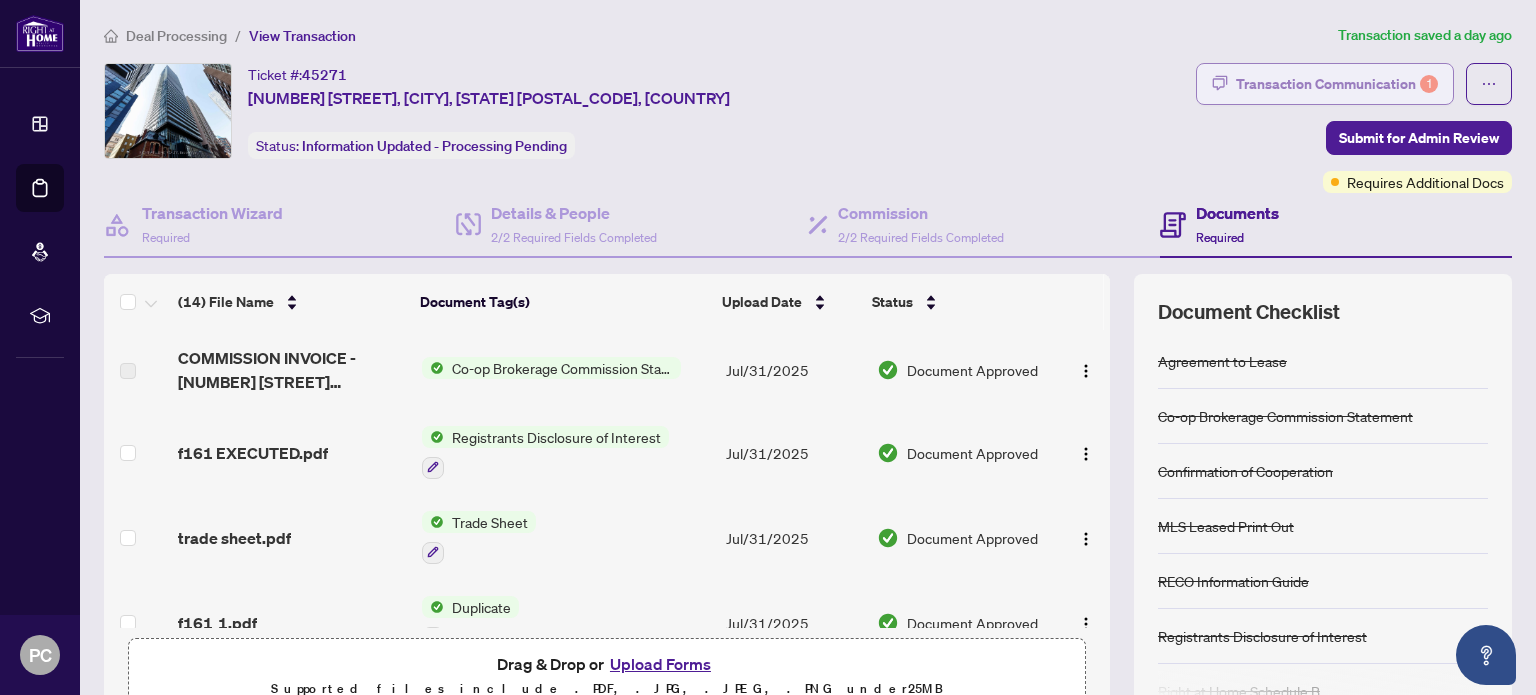 click on "Transaction Communication 1" at bounding box center [1337, 84] 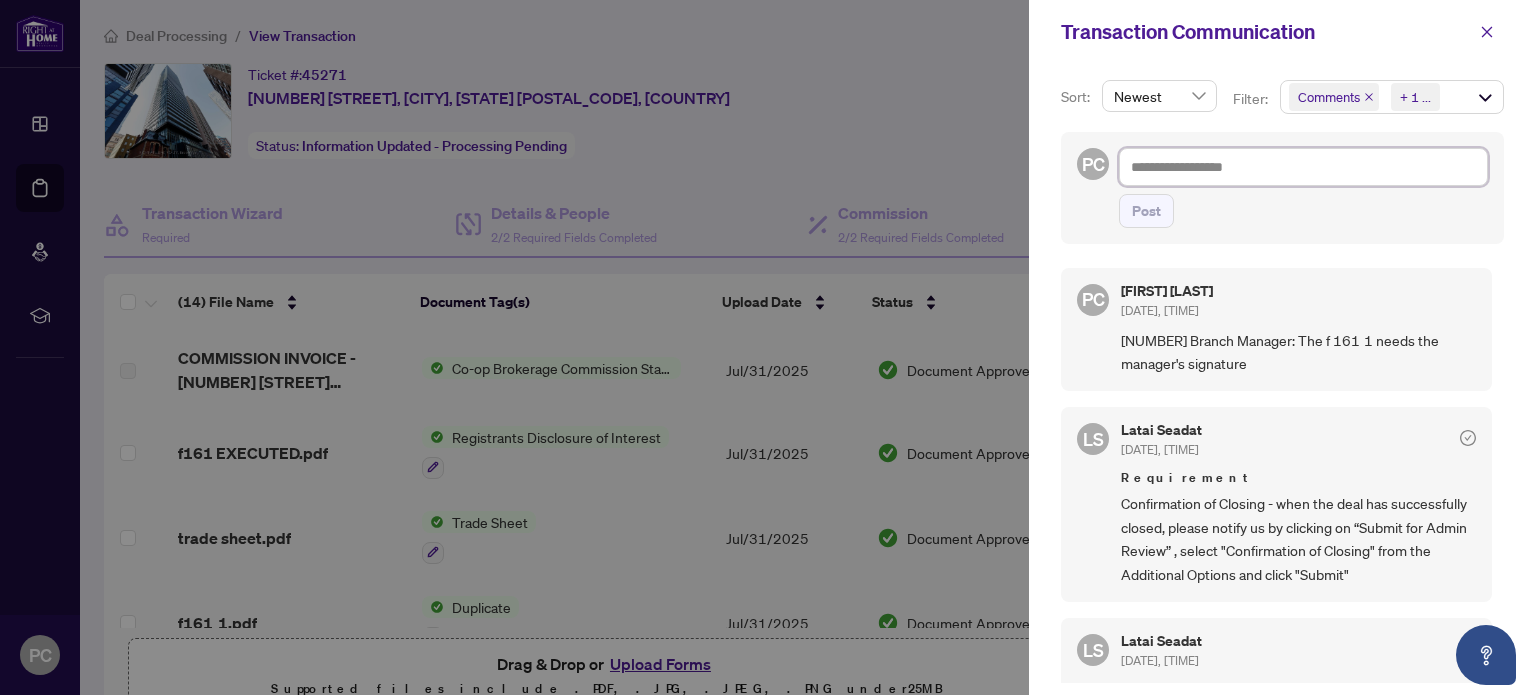 click at bounding box center [1303, 167] 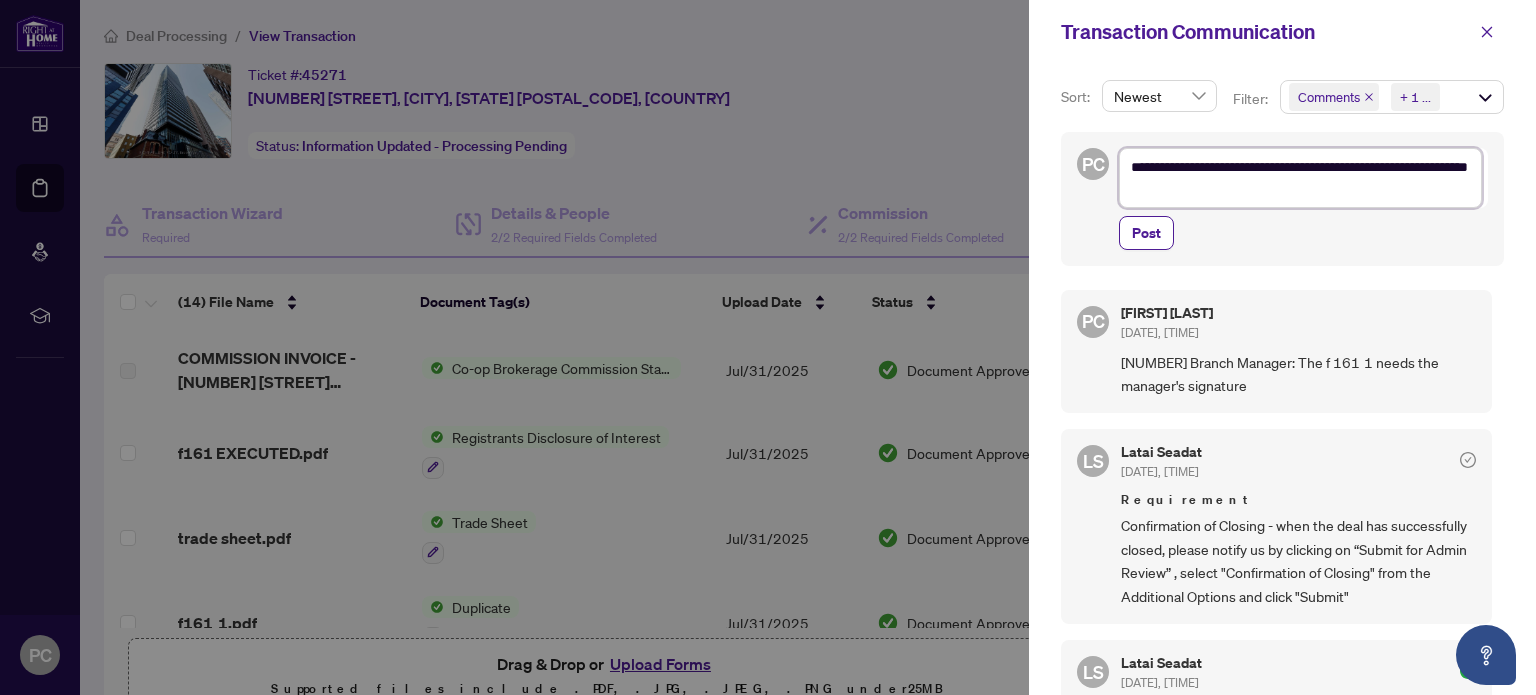click on "**********" at bounding box center (1300, 178) 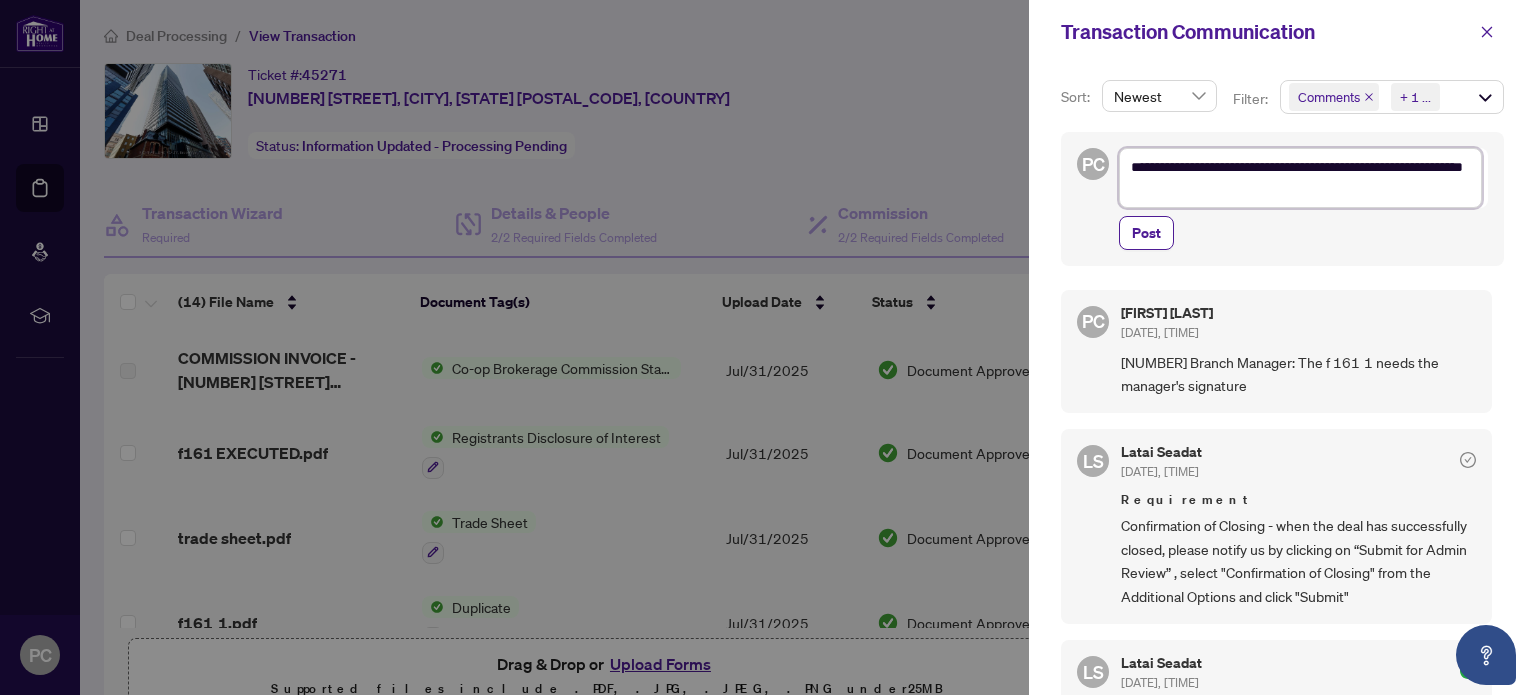 type on "**********" 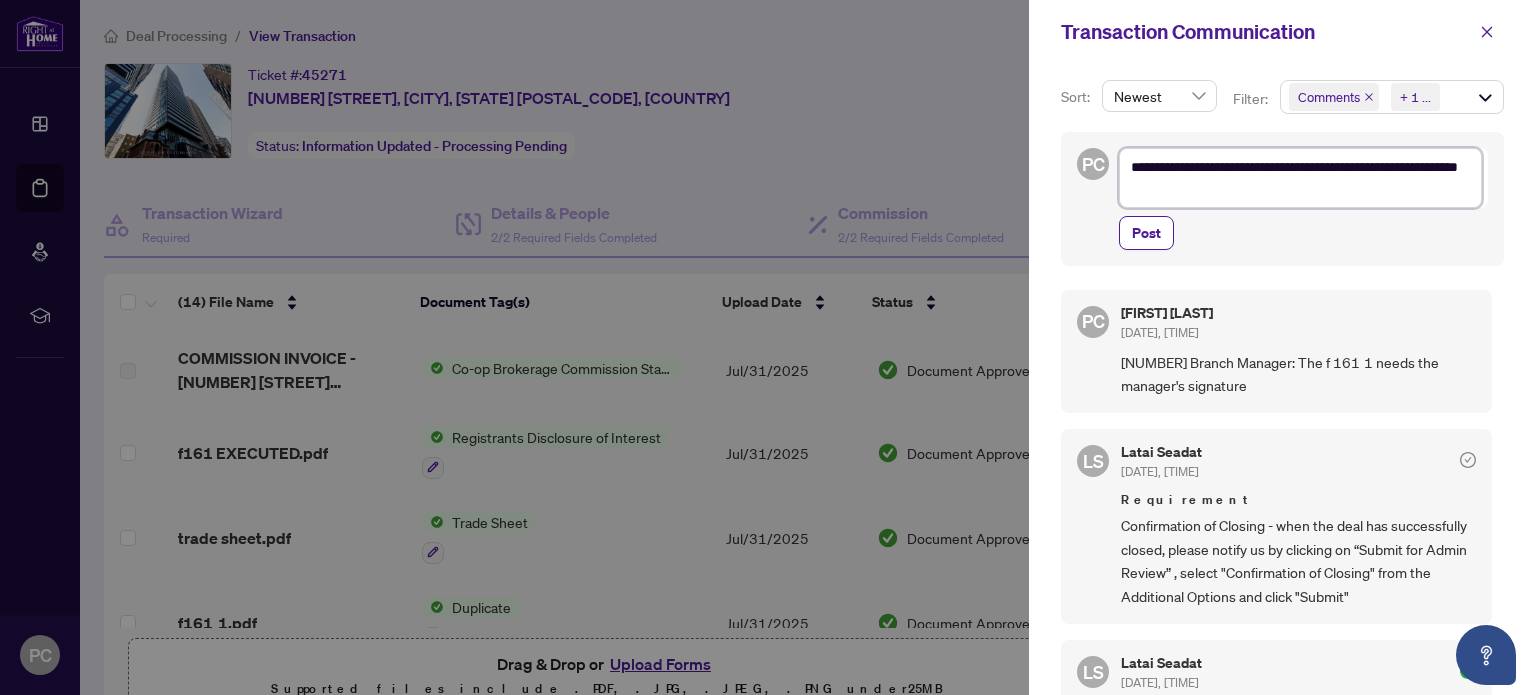 type on "**********" 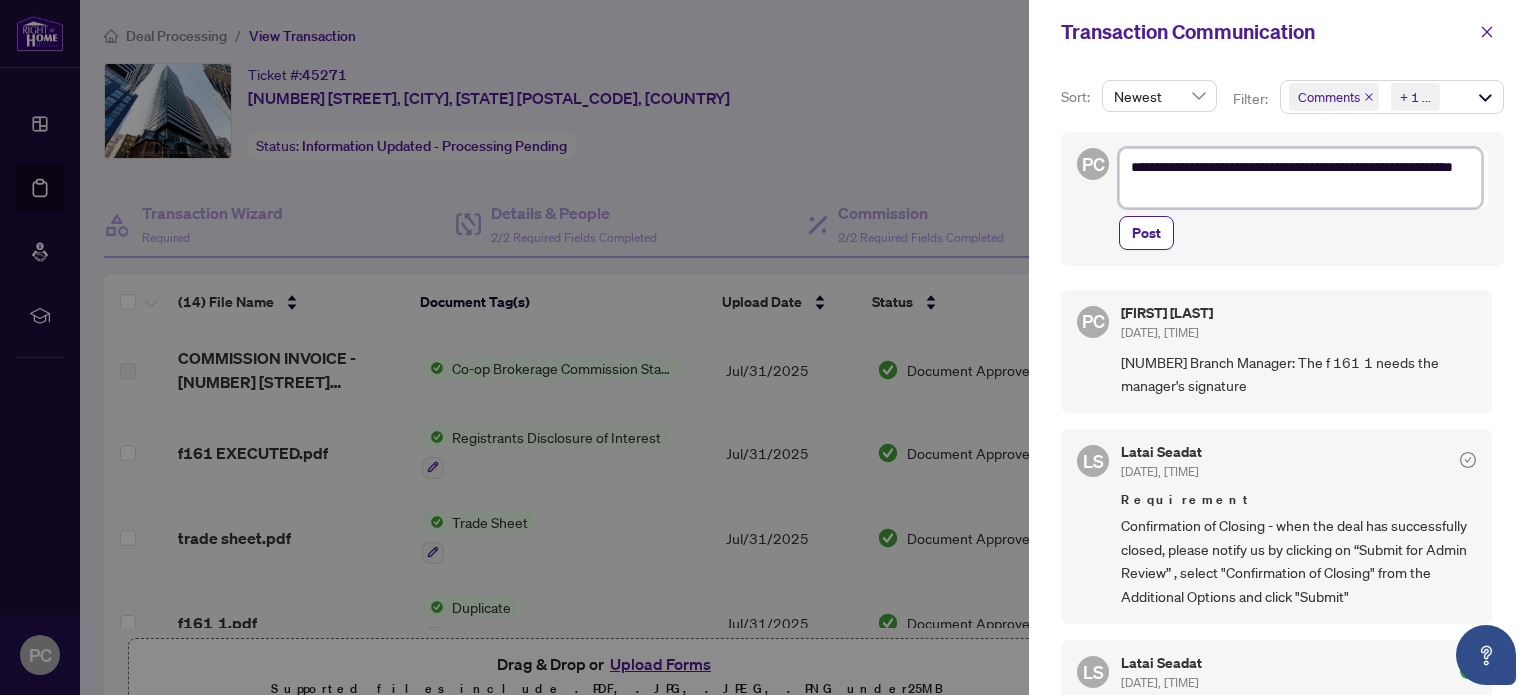 type on "**********" 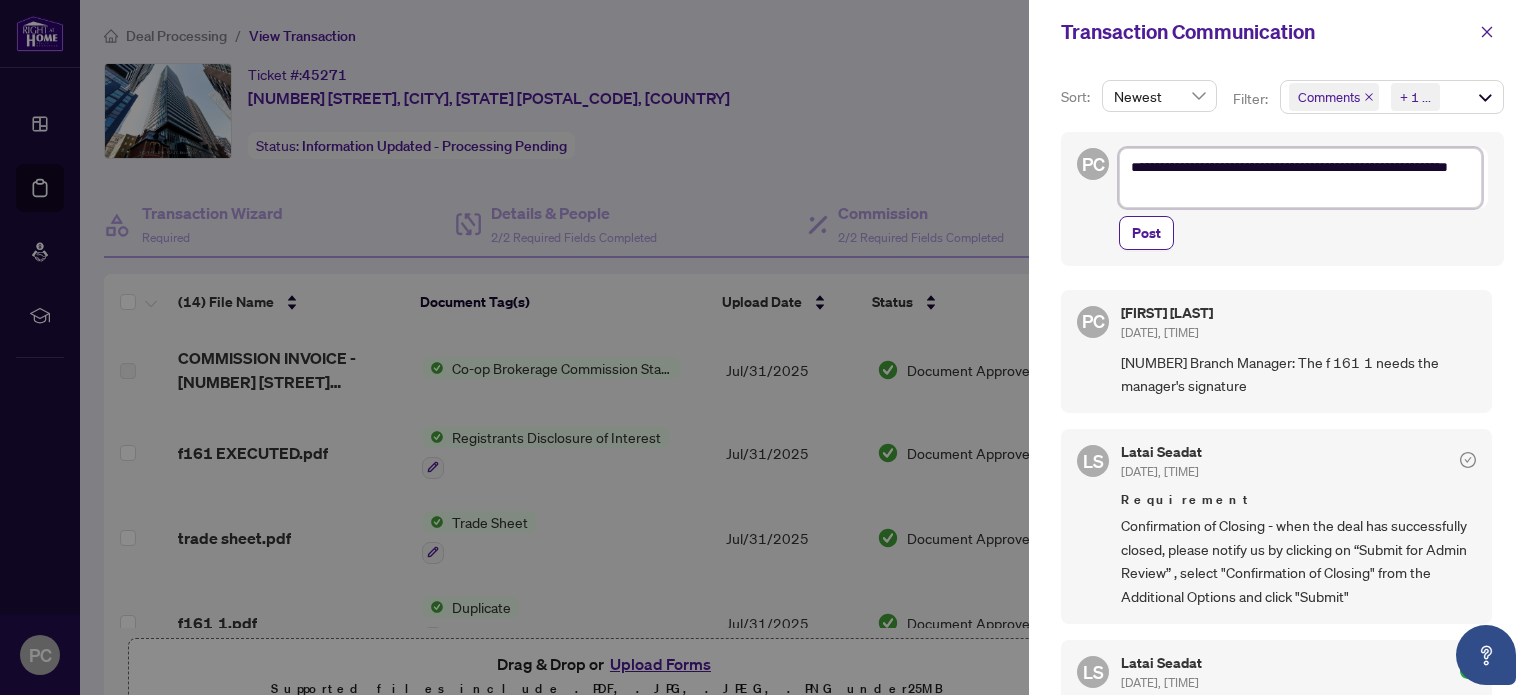 type on "**********" 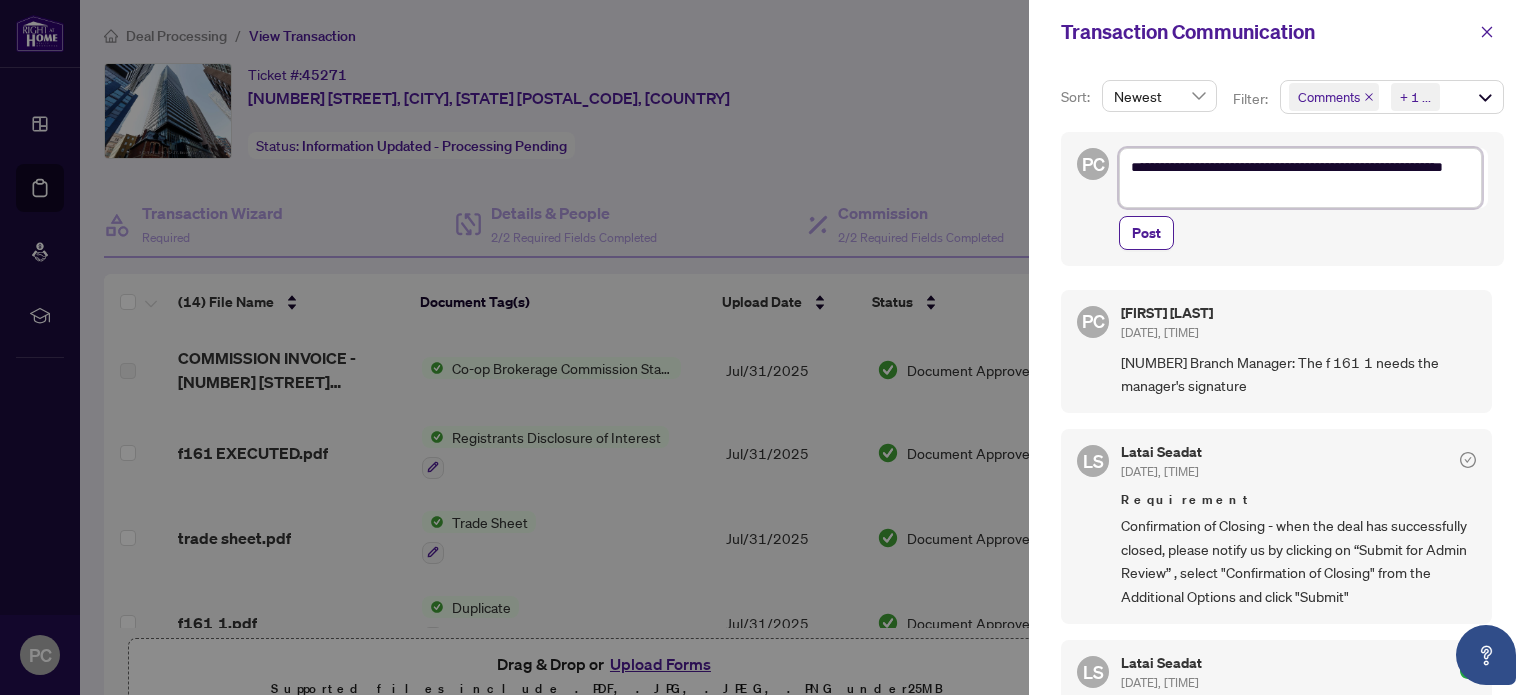 click on "**********" at bounding box center (1300, 178) 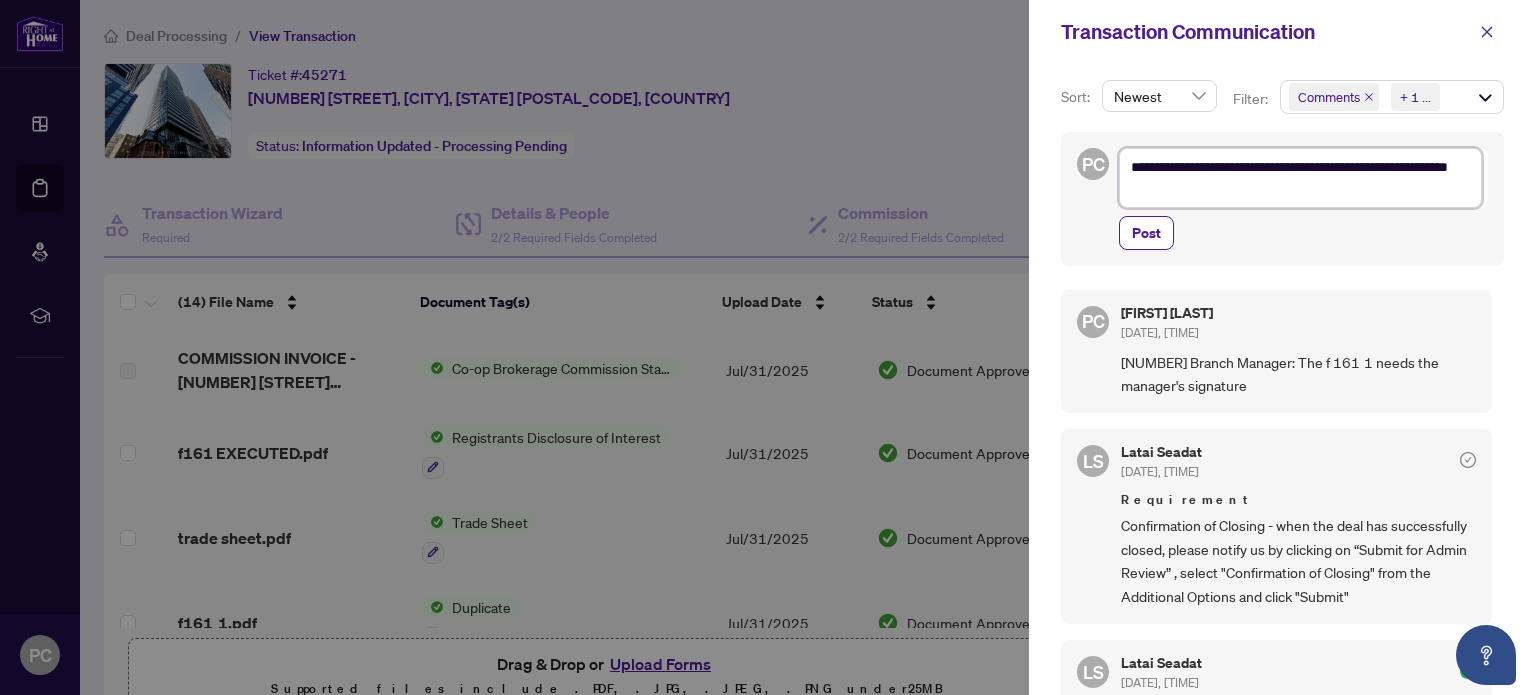 type on "**********" 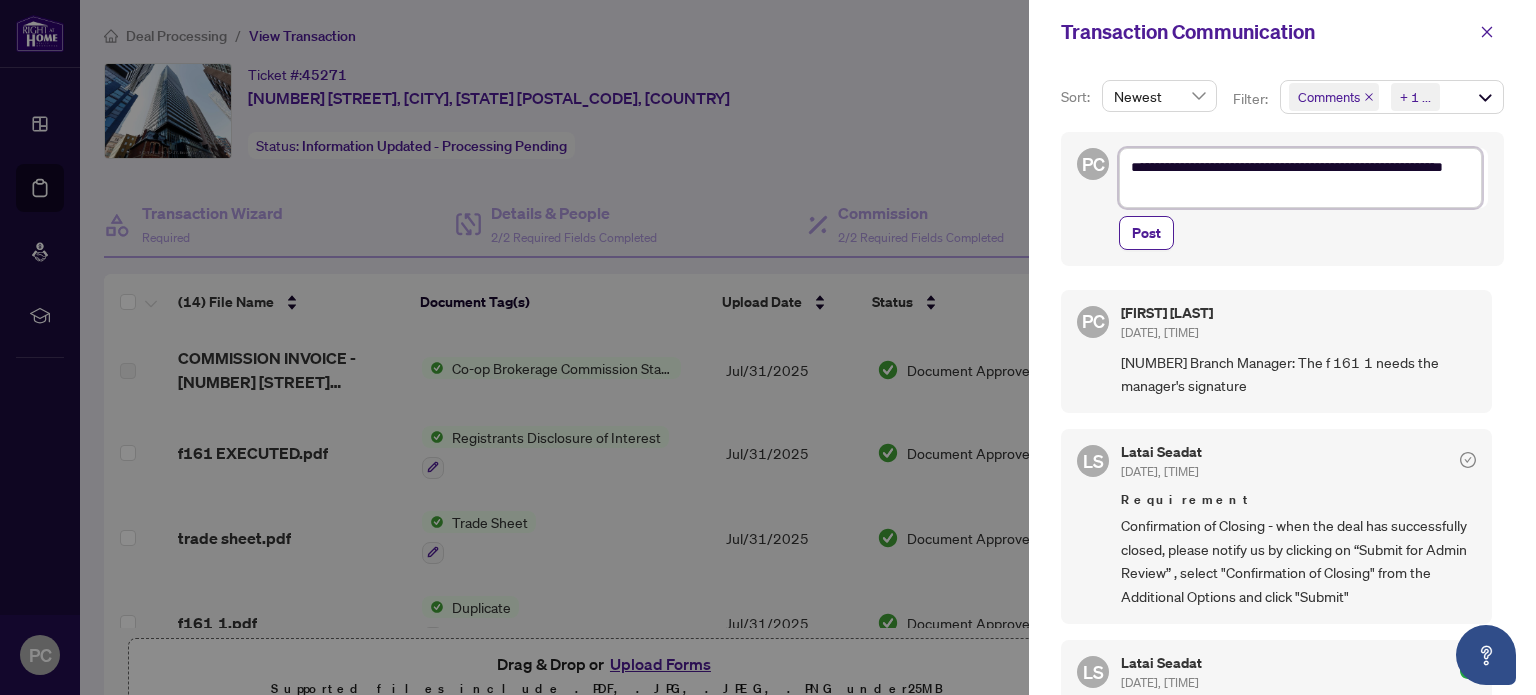 type on "**********" 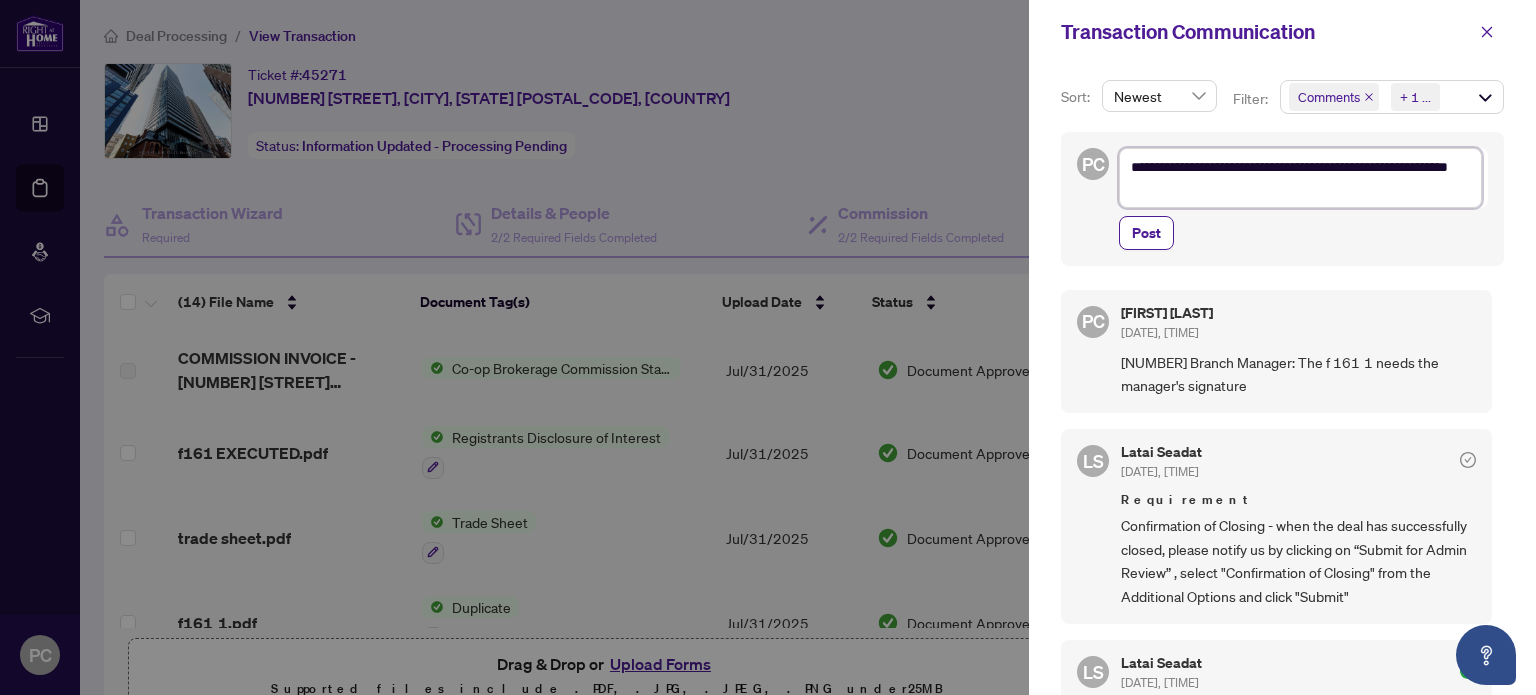 type on "**********" 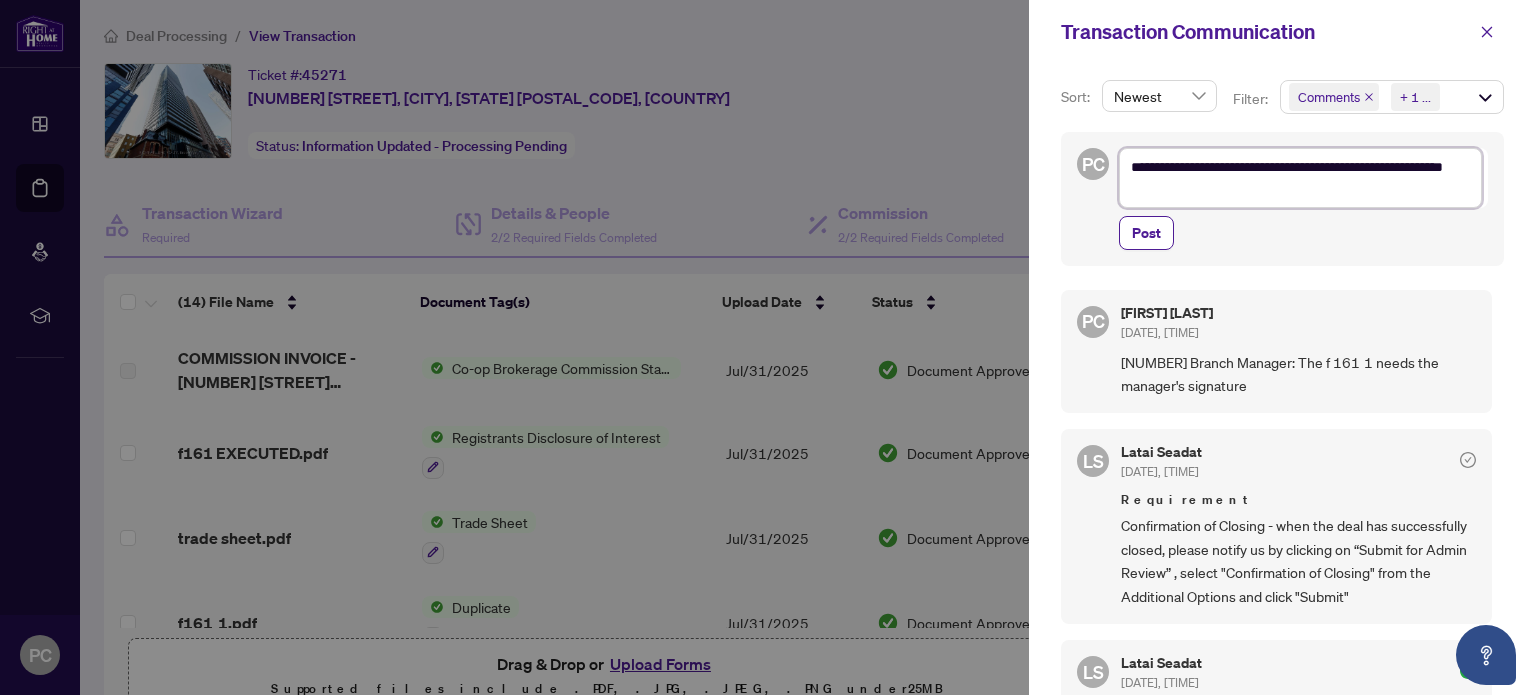 type on "**********" 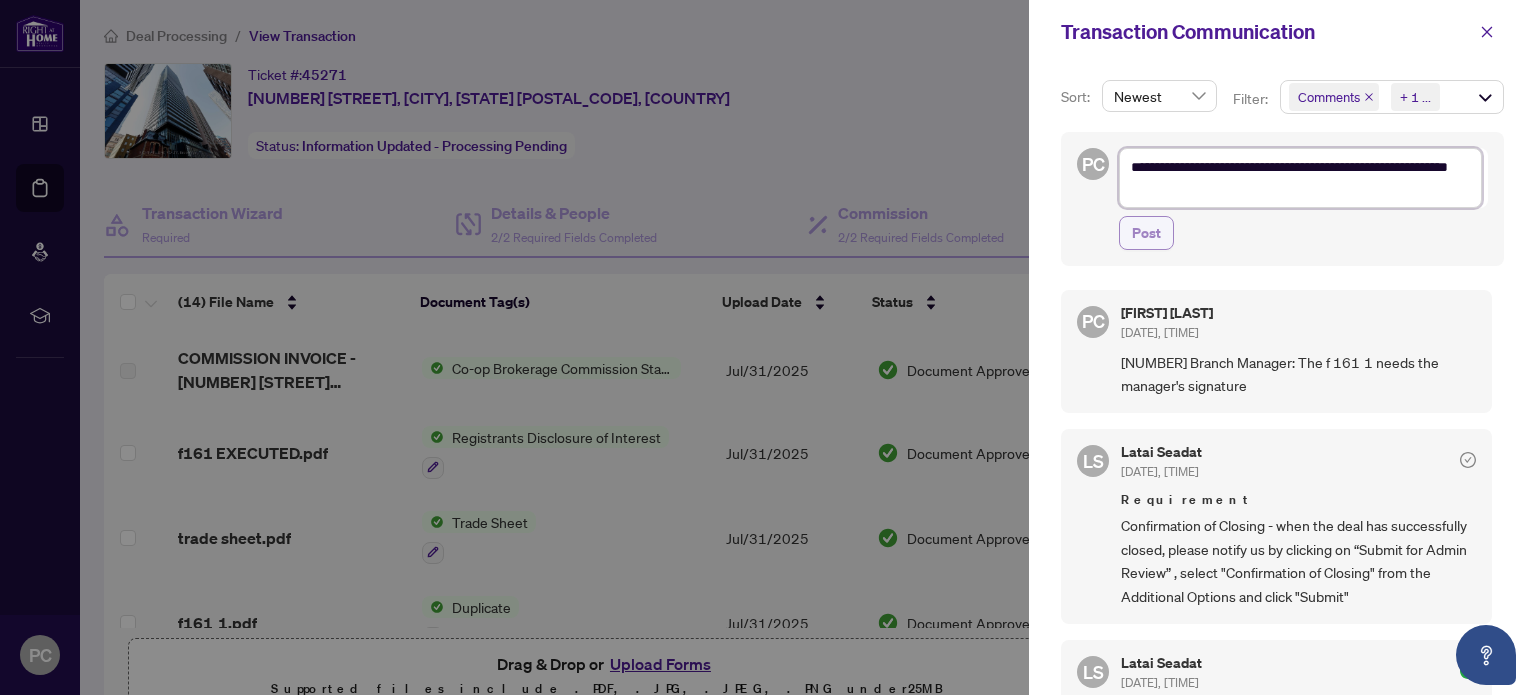 type on "**********" 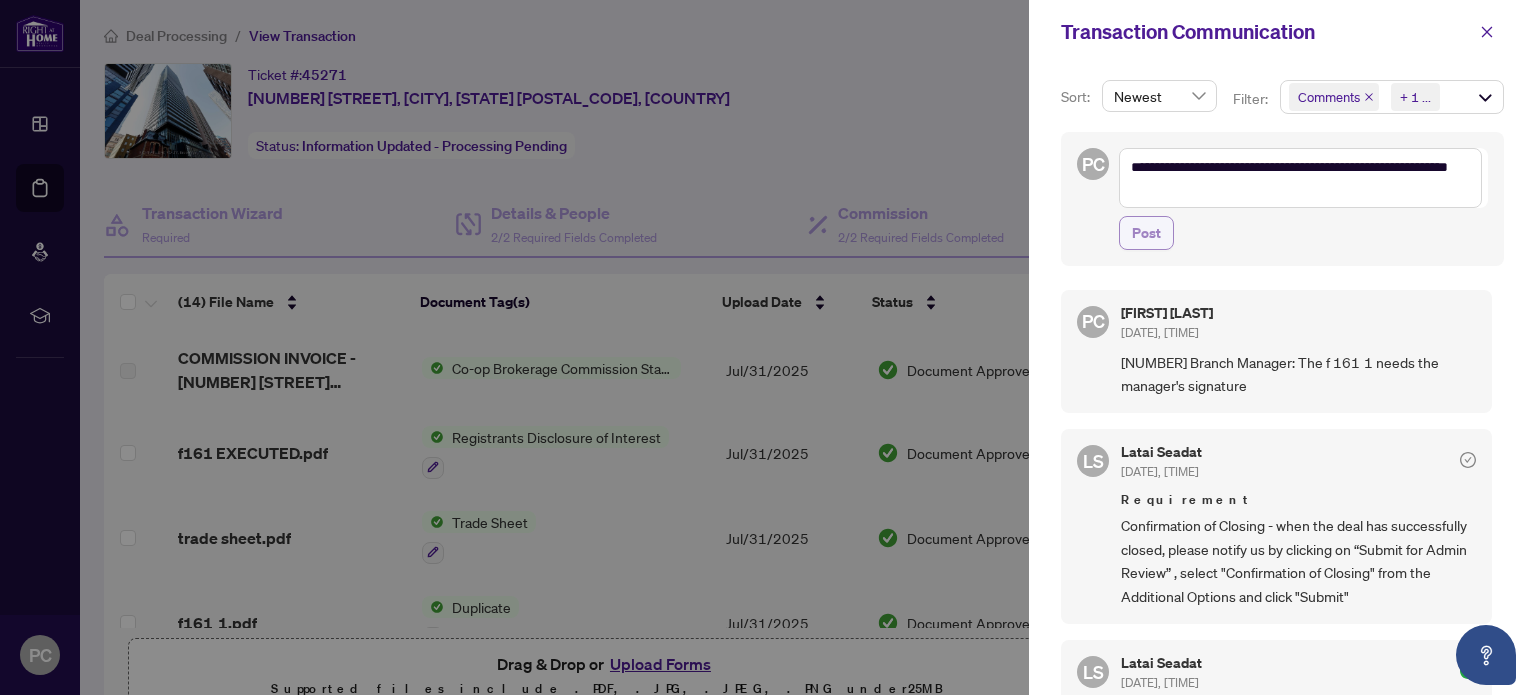 click on "Post" at bounding box center [1146, 233] 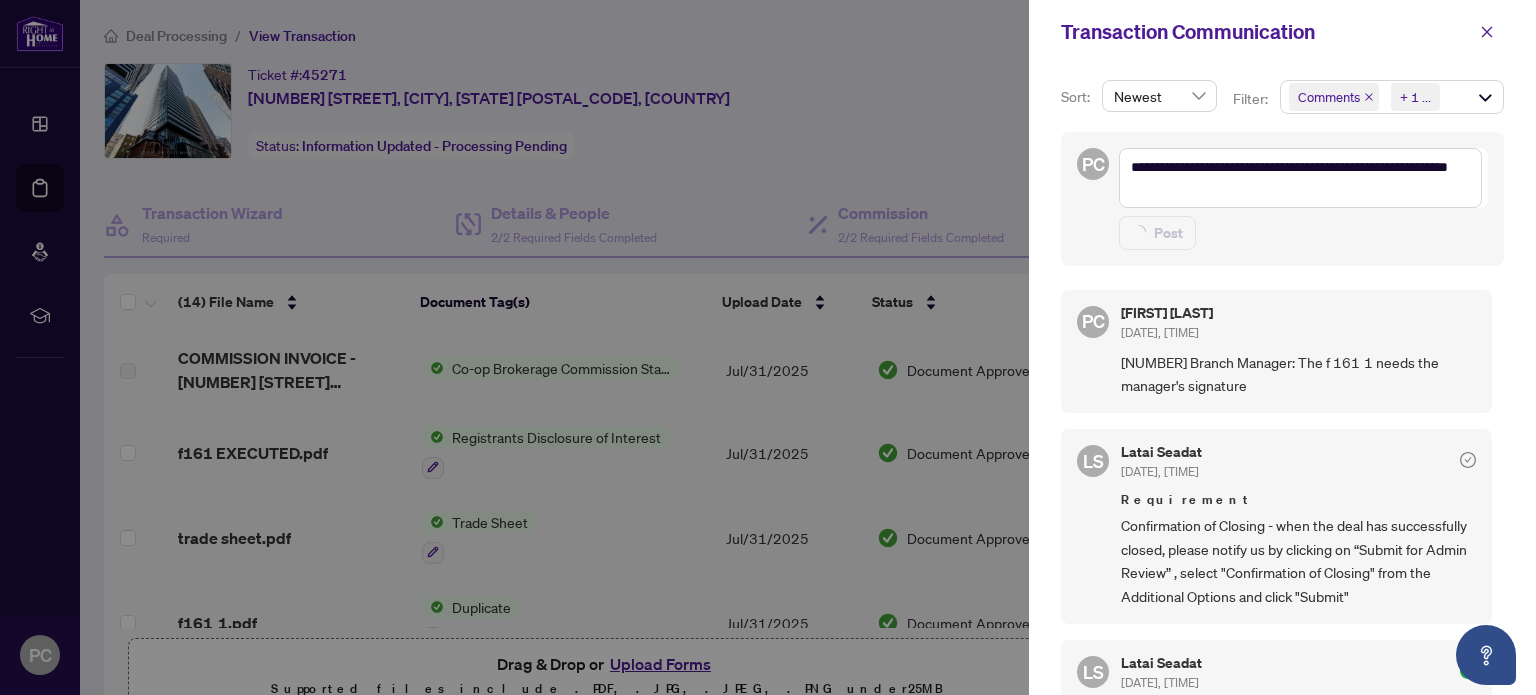type on "**********" 